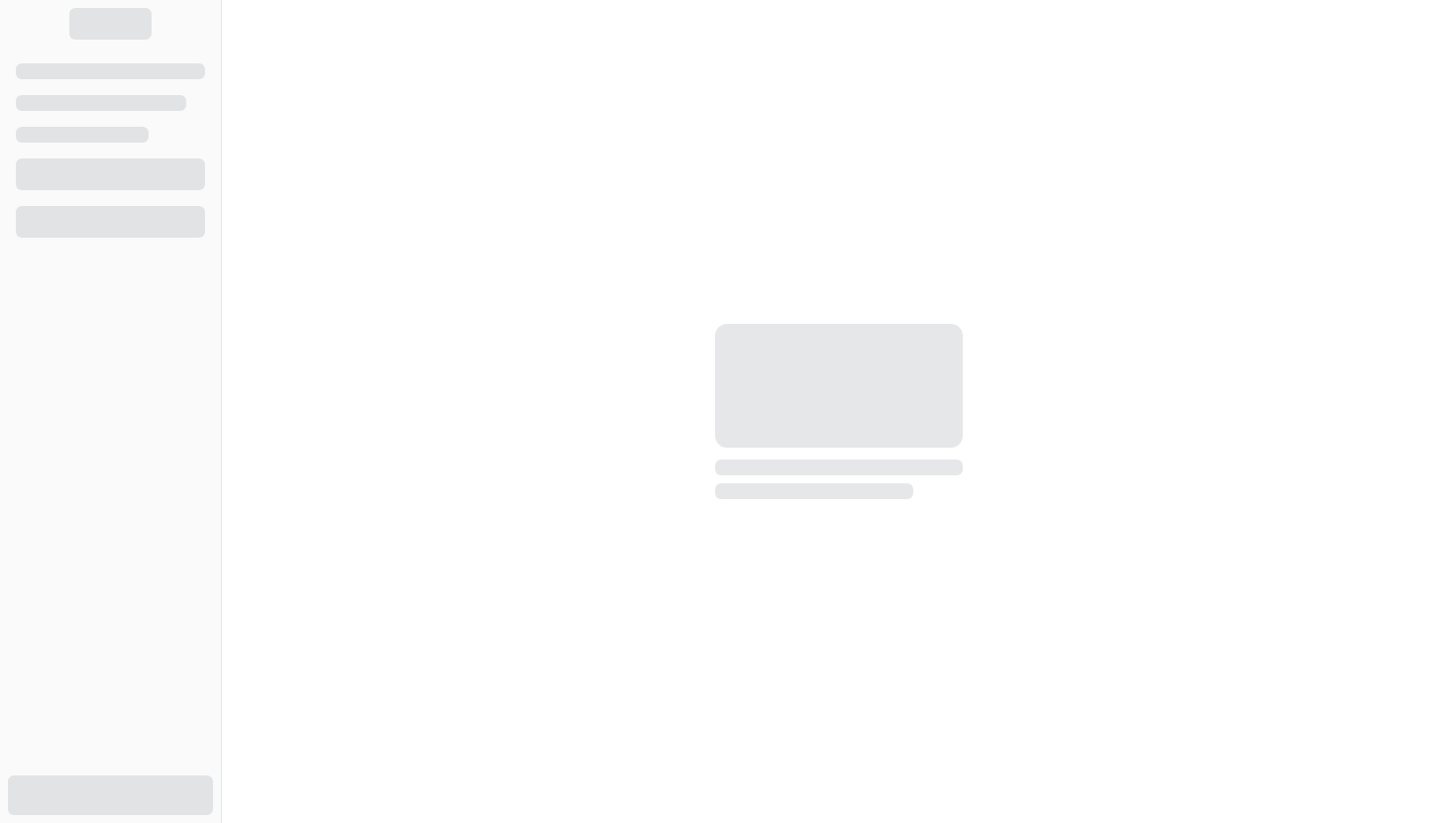 scroll, scrollTop: 0, scrollLeft: 0, axis: both 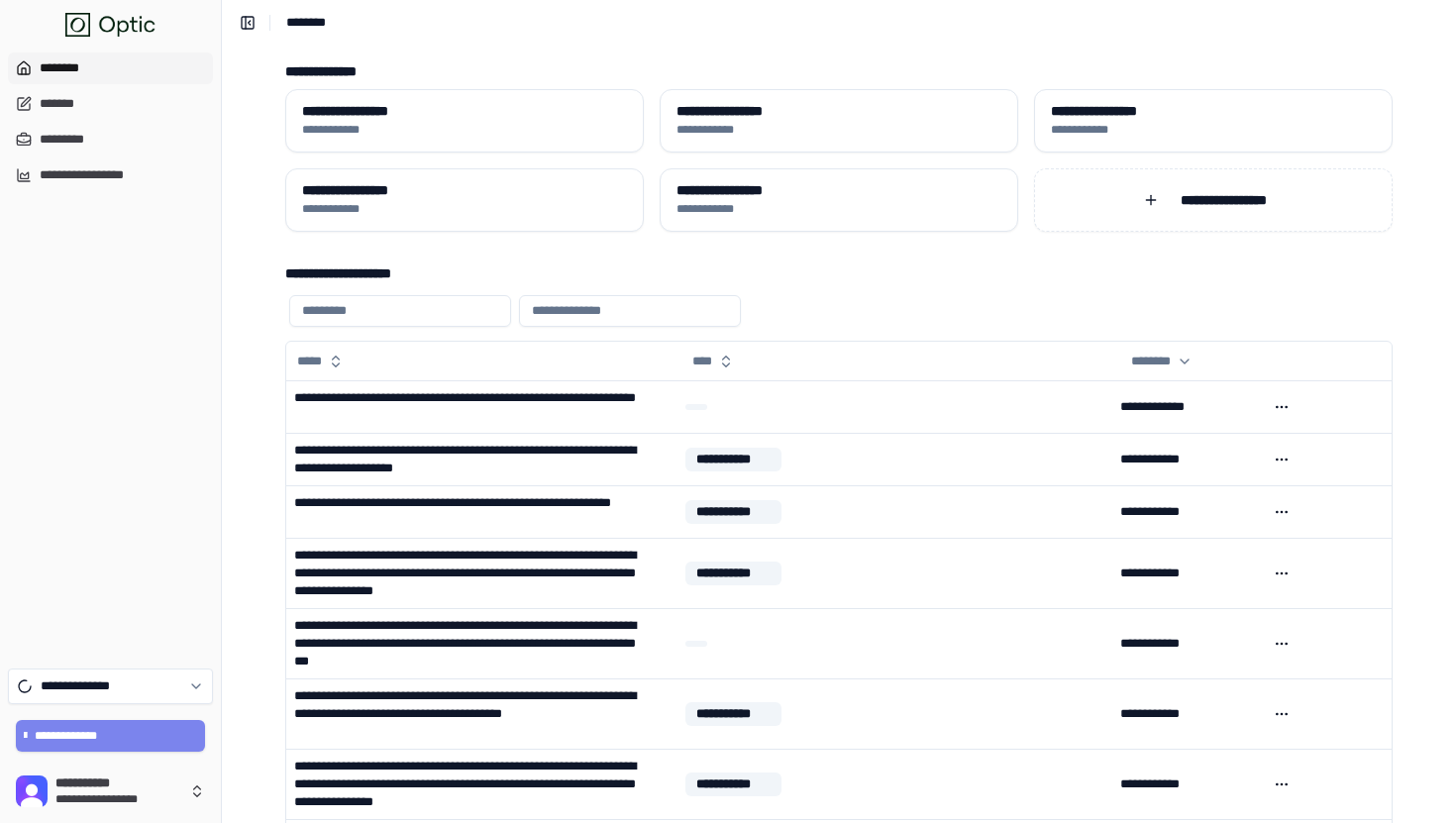 click on "**********" at bounding box center (111, 736) 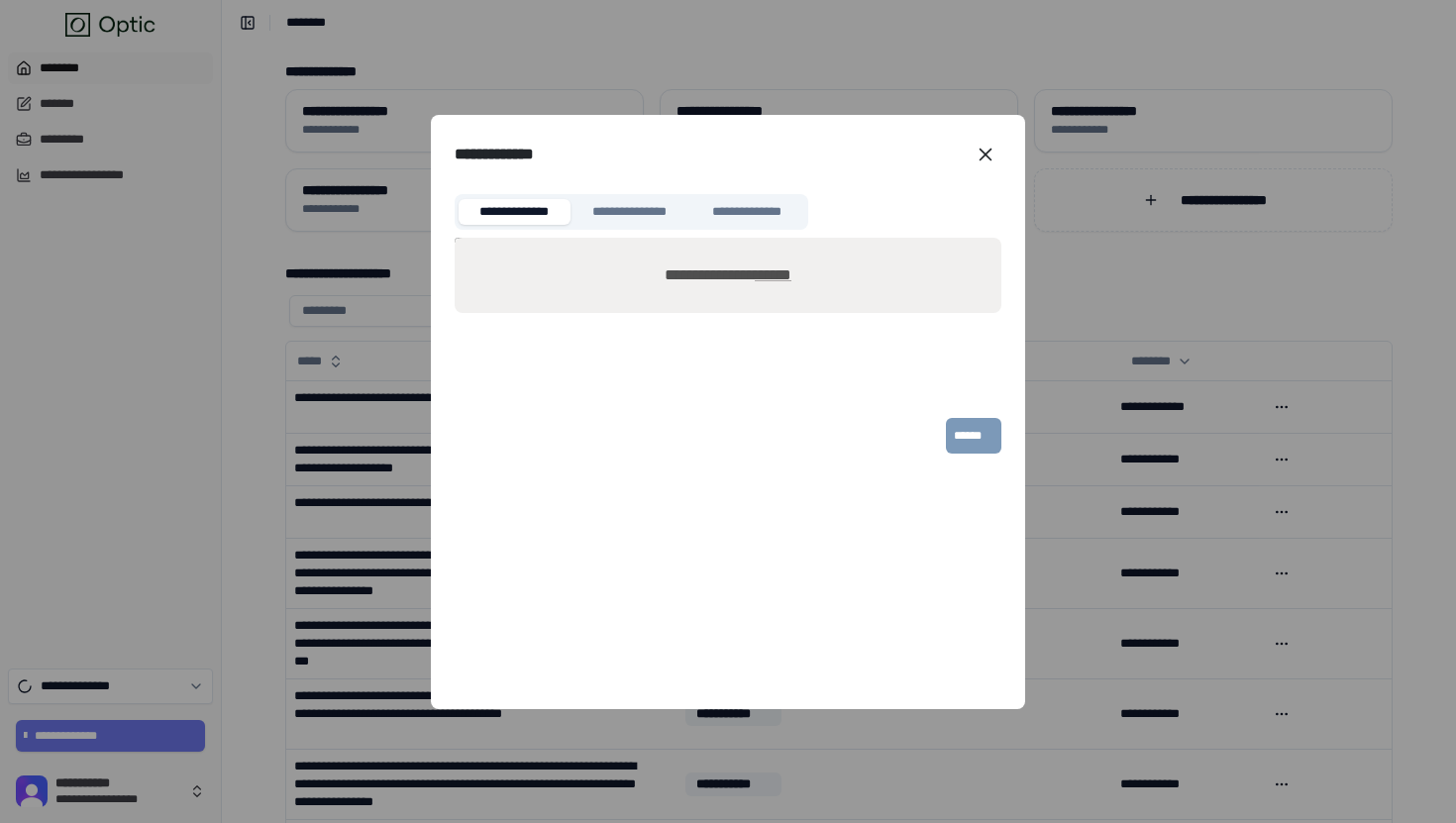 click on "******" at bounding box center (773, 274) 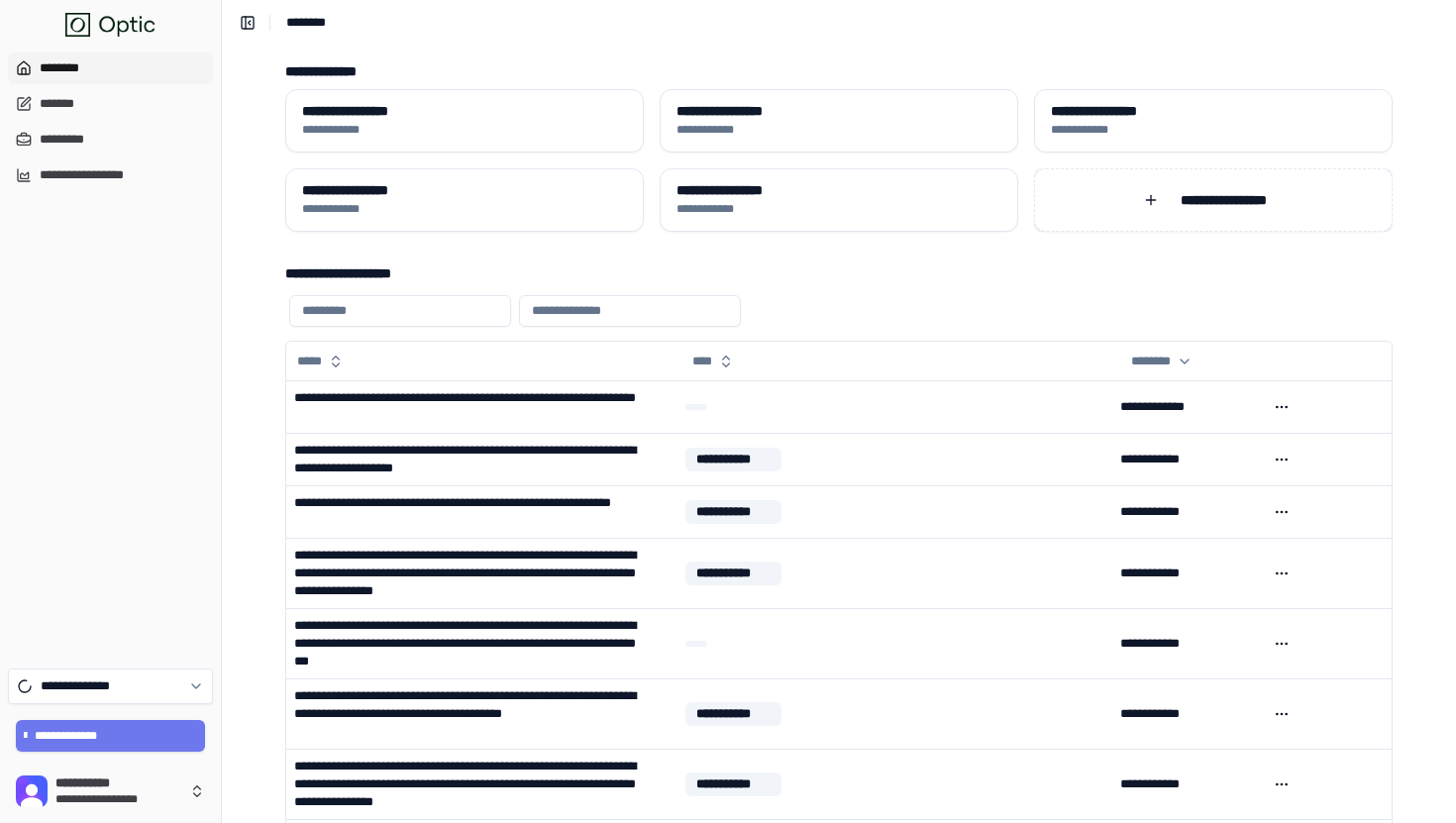 click on "**********" at bounding box center (1213, 200) 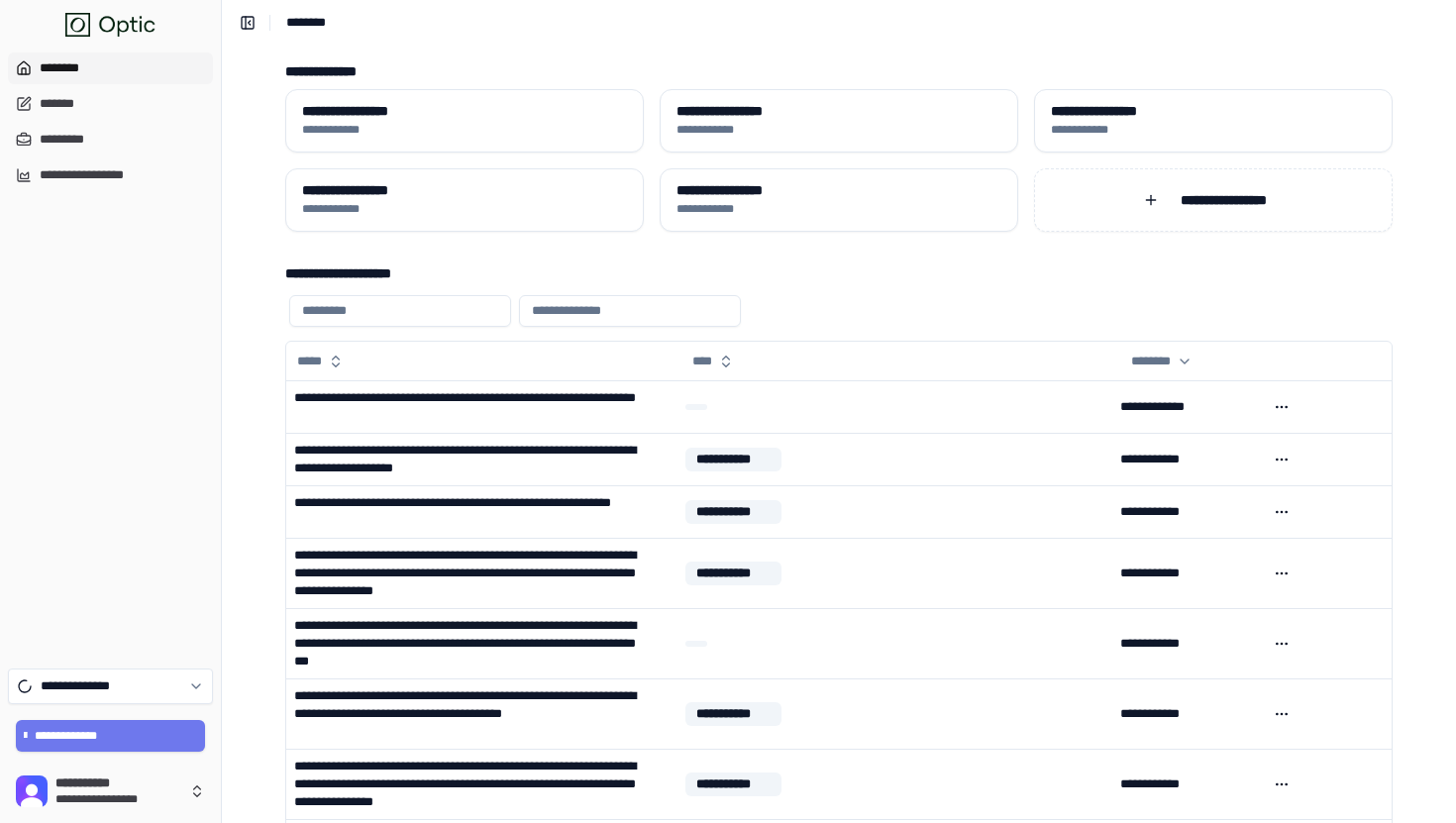 click on "**********" at bounding box center [839, 546] 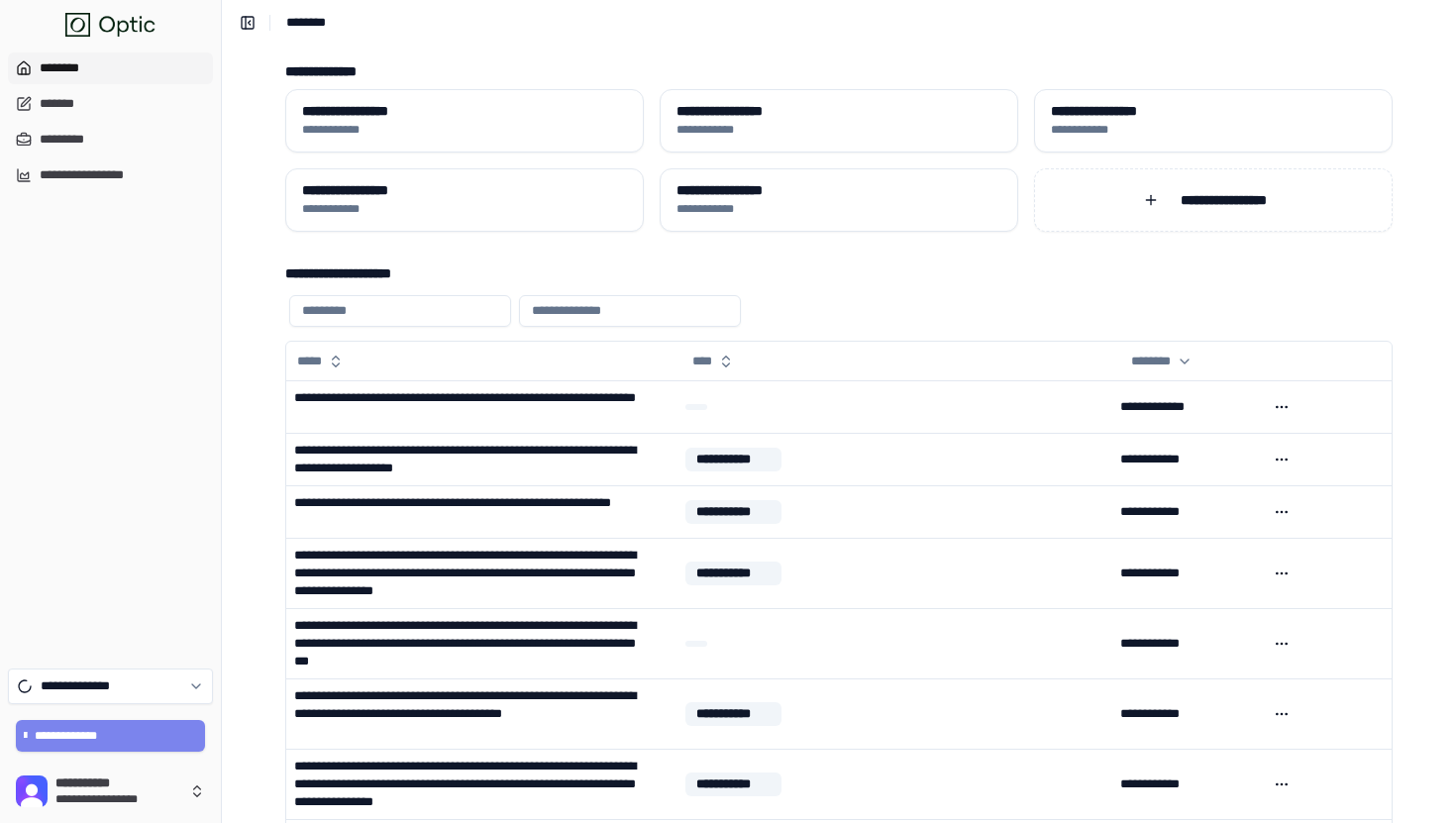 click on "**********" at bounding box center (111, 736) 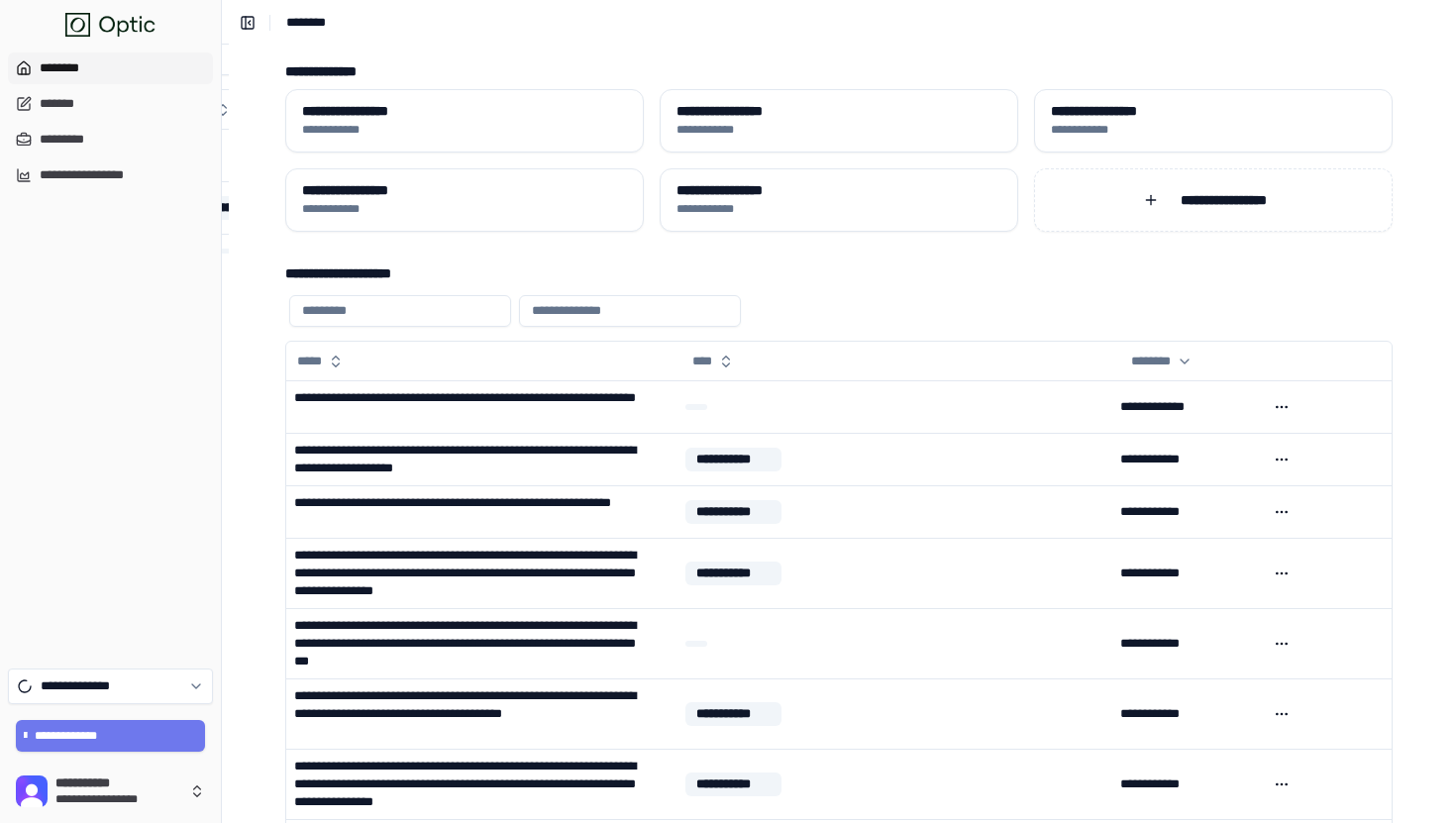 click on "**********" at bounding box center (110, 353) 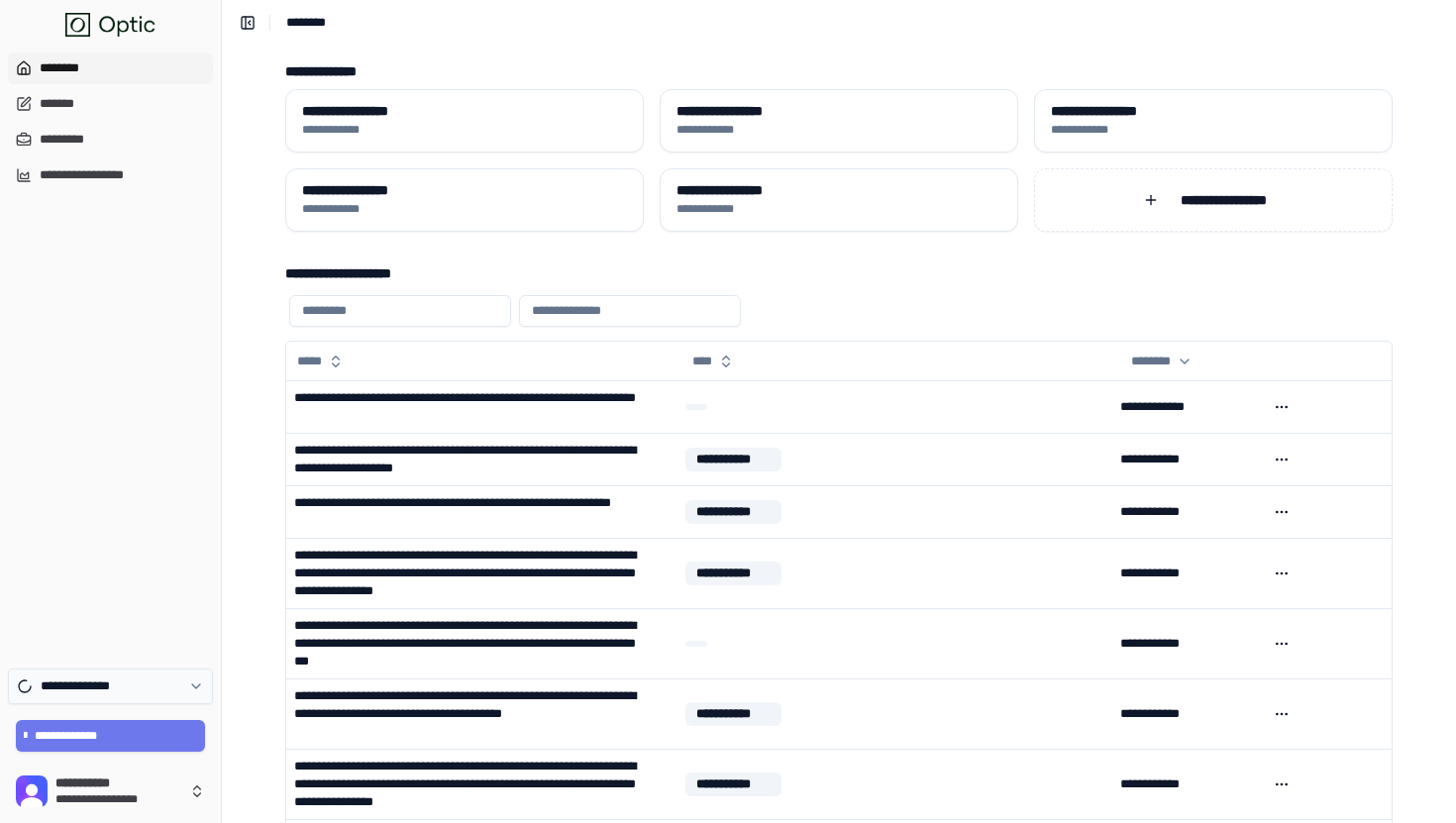 click on "**********" at bounding box center (110, 686) 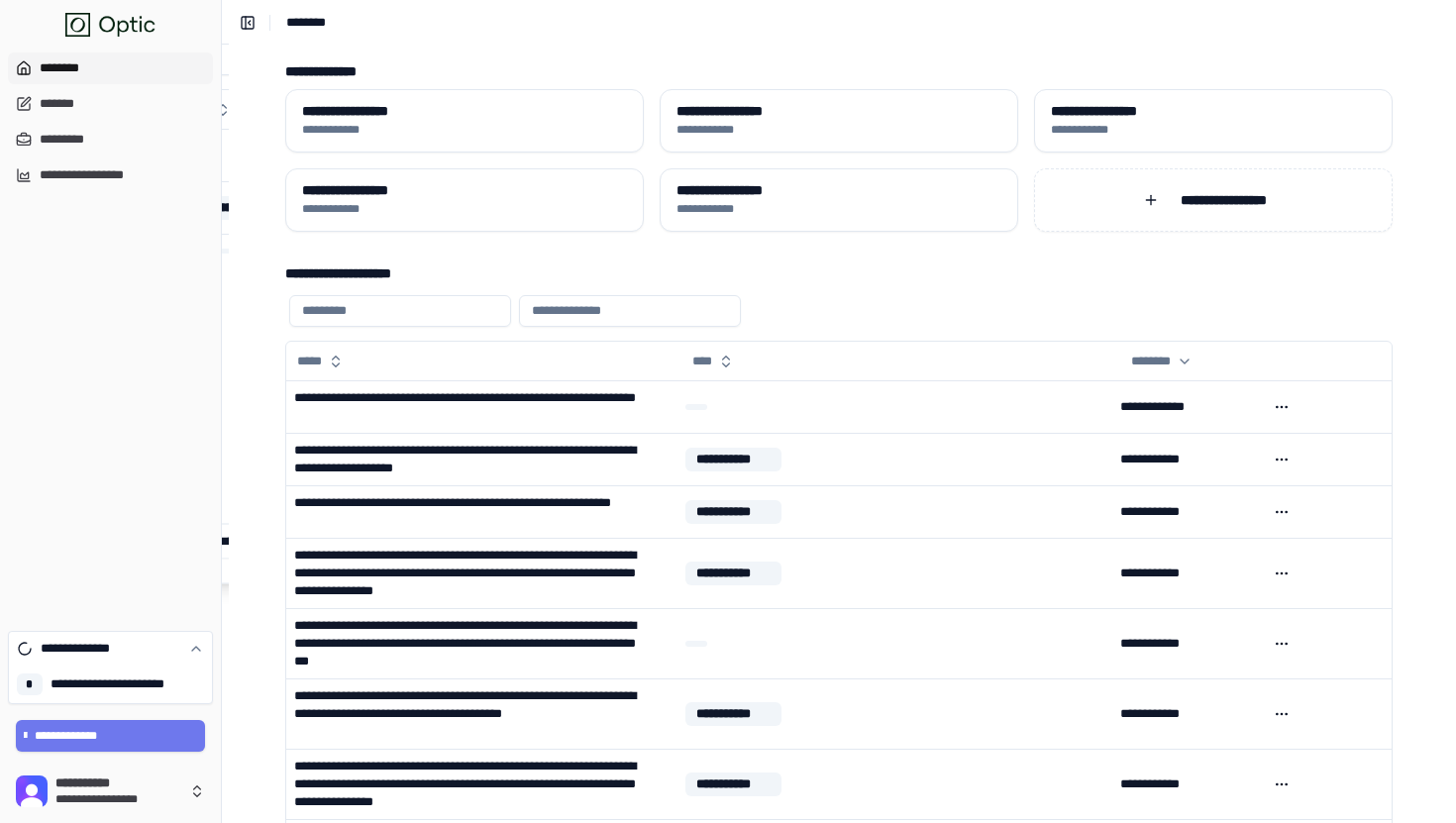 click on "**********" at bounding box center [110, 684] 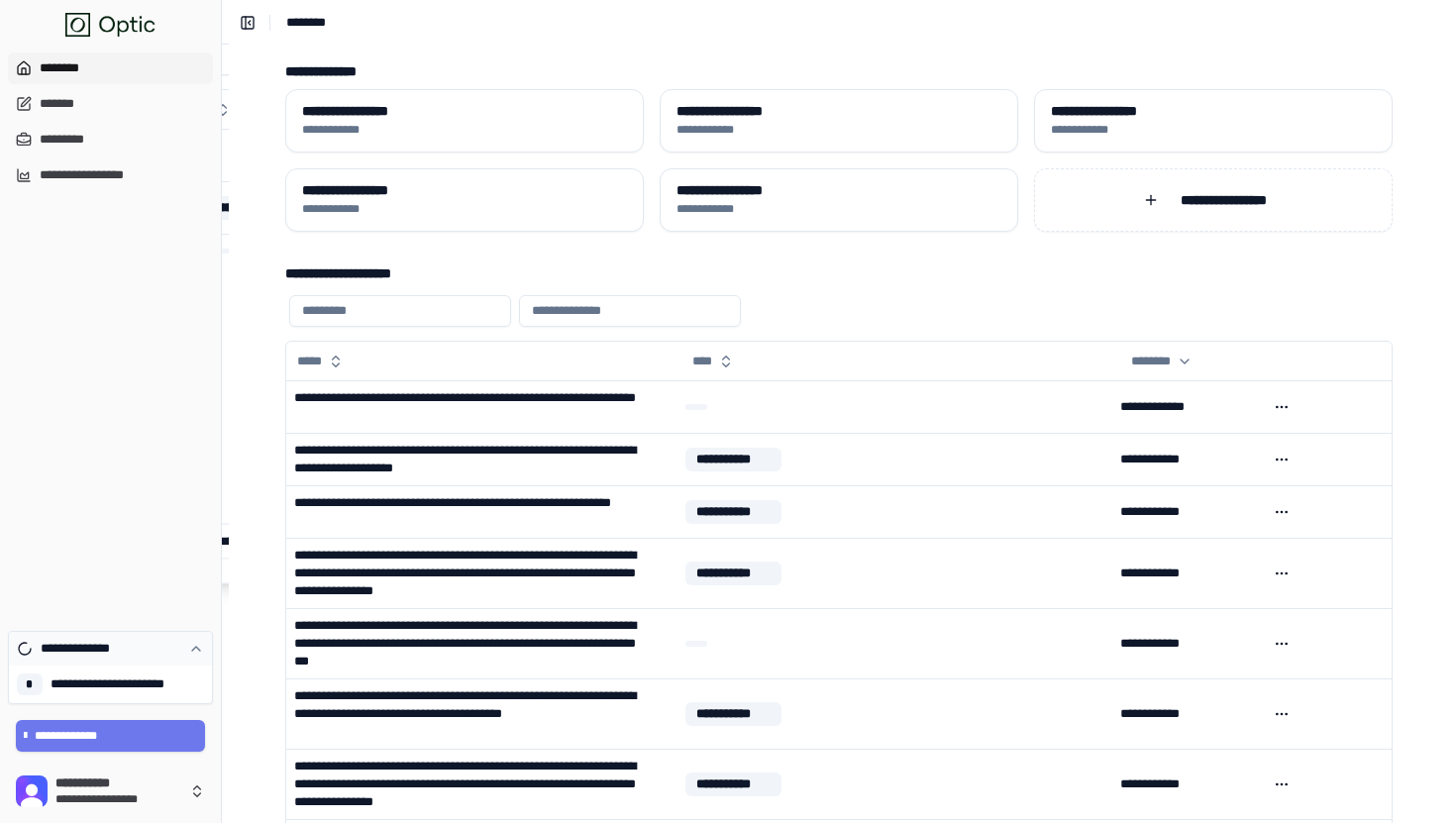 click on "**********" at bounding box center [110, 649] 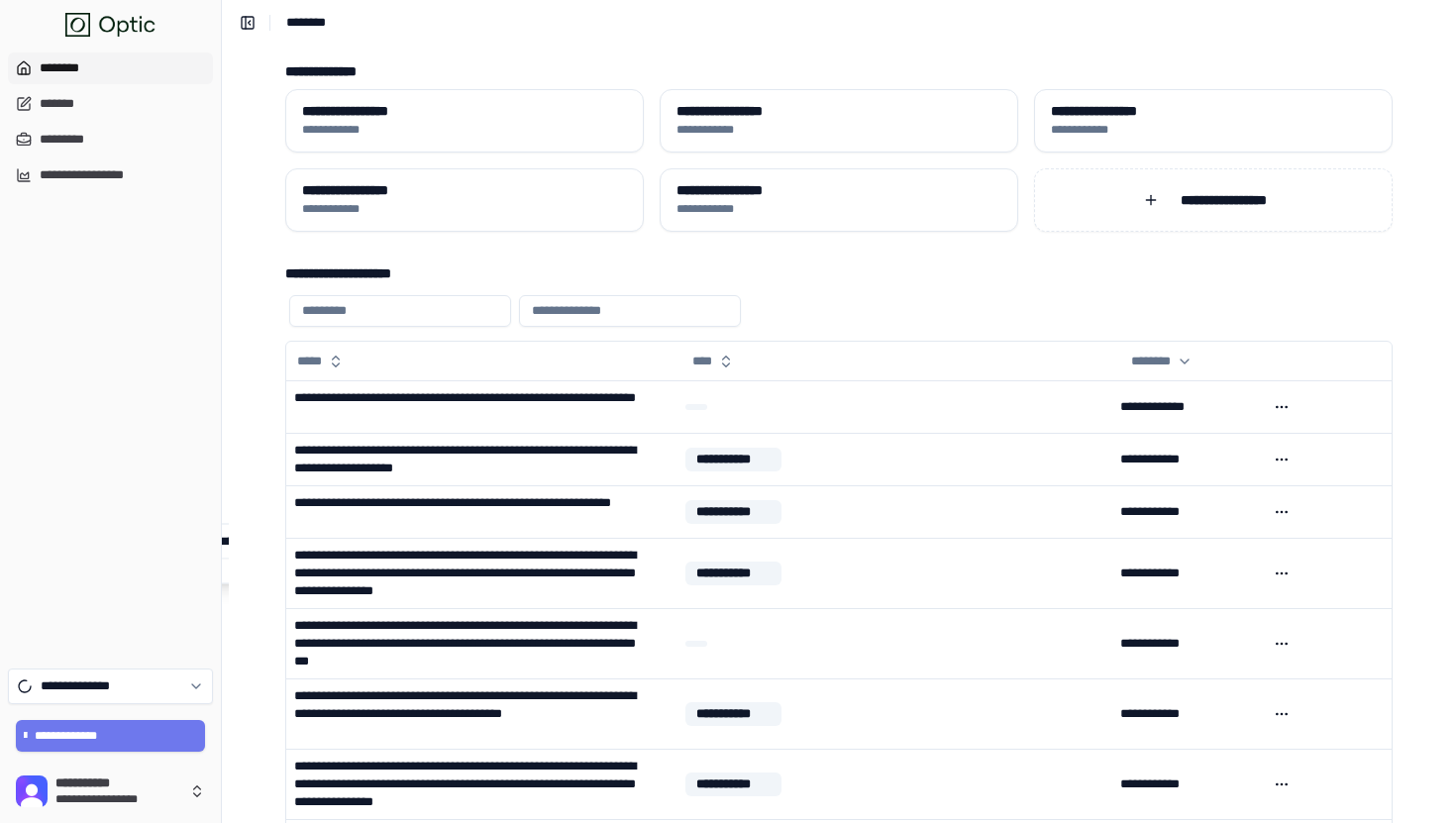 click on "**********" at bounding box center (110, 353) 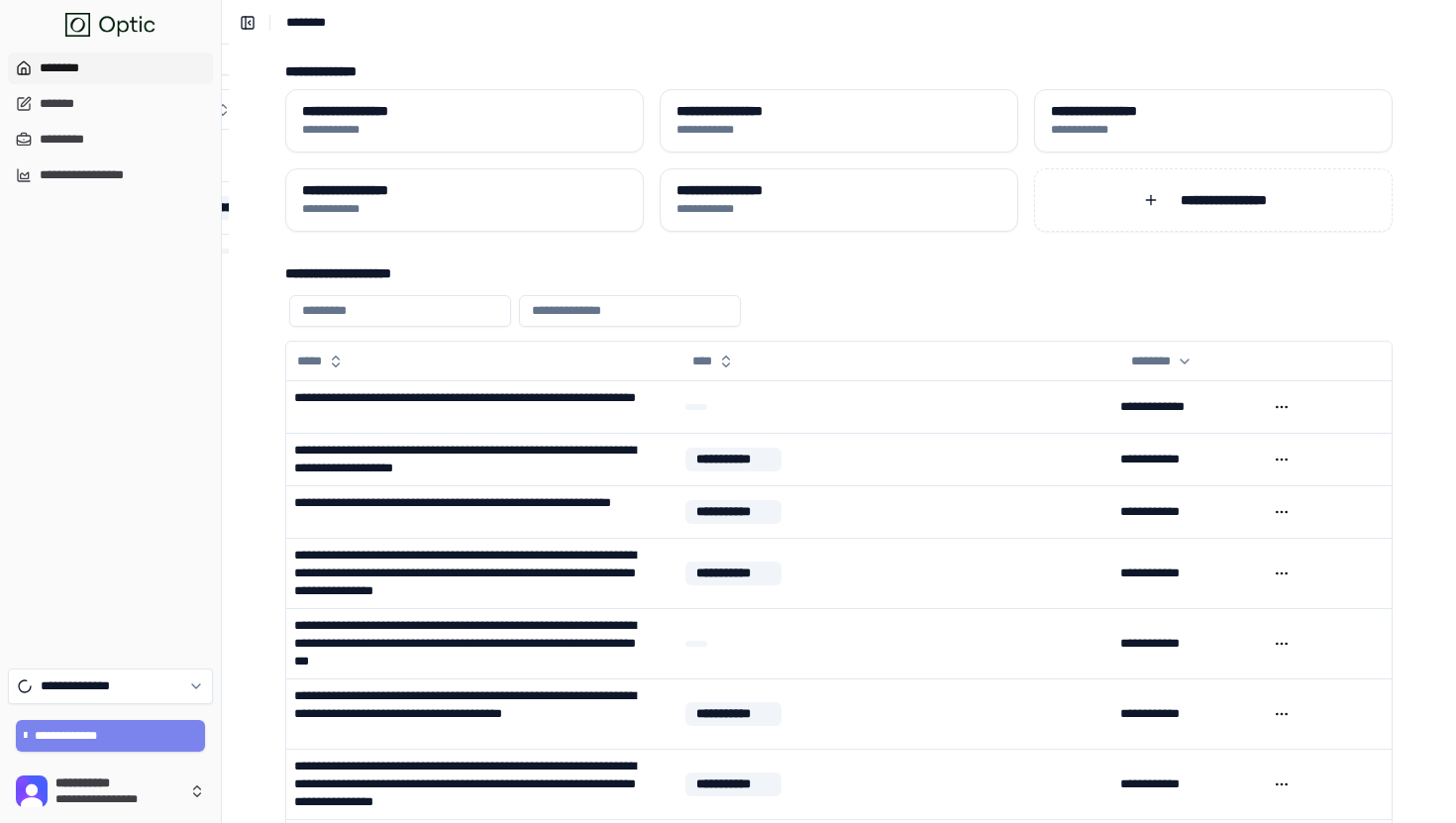click on "**********" at bounding box center (111, 736) 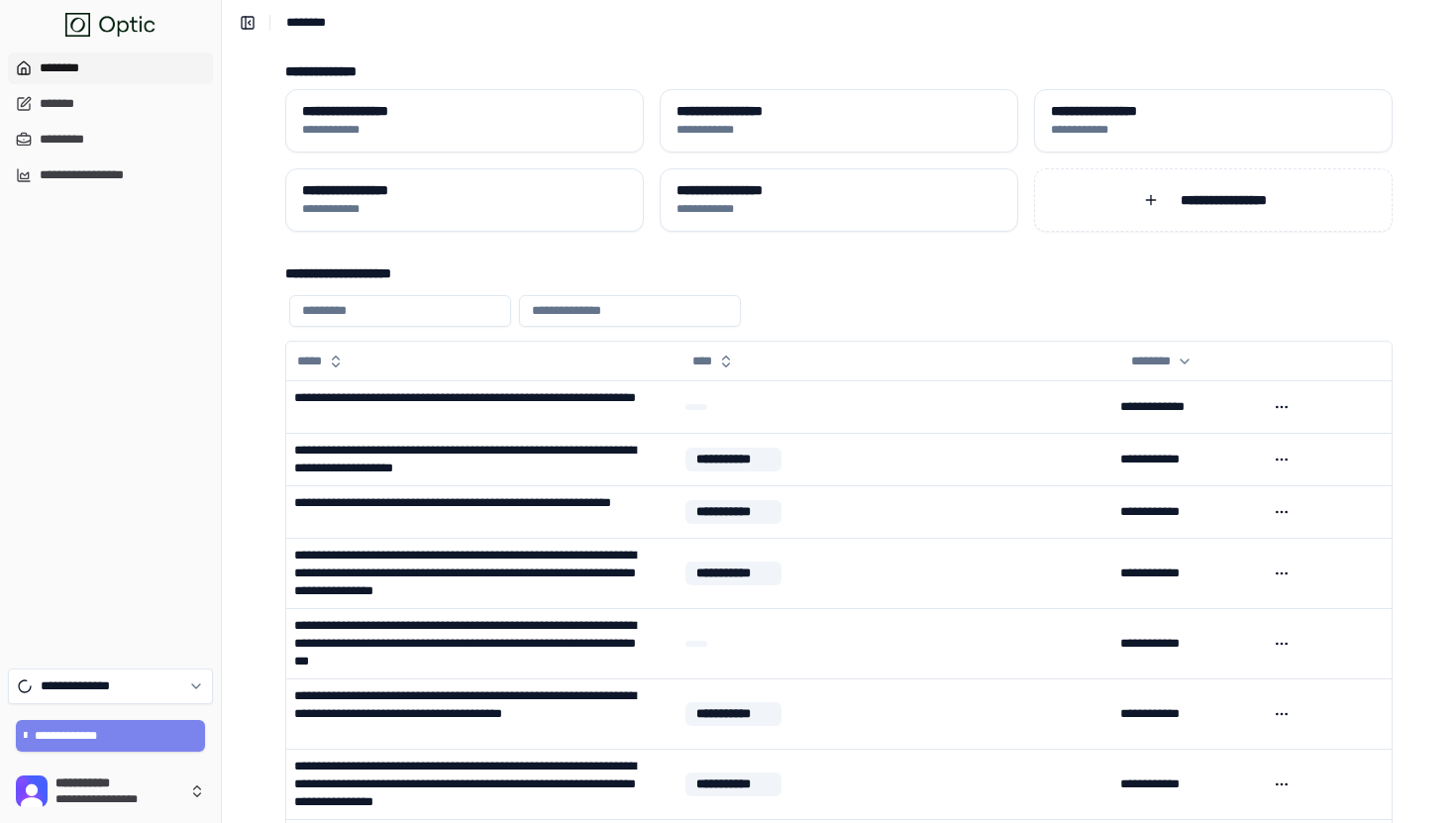 click on "**********" at bounding box center (111, 736) 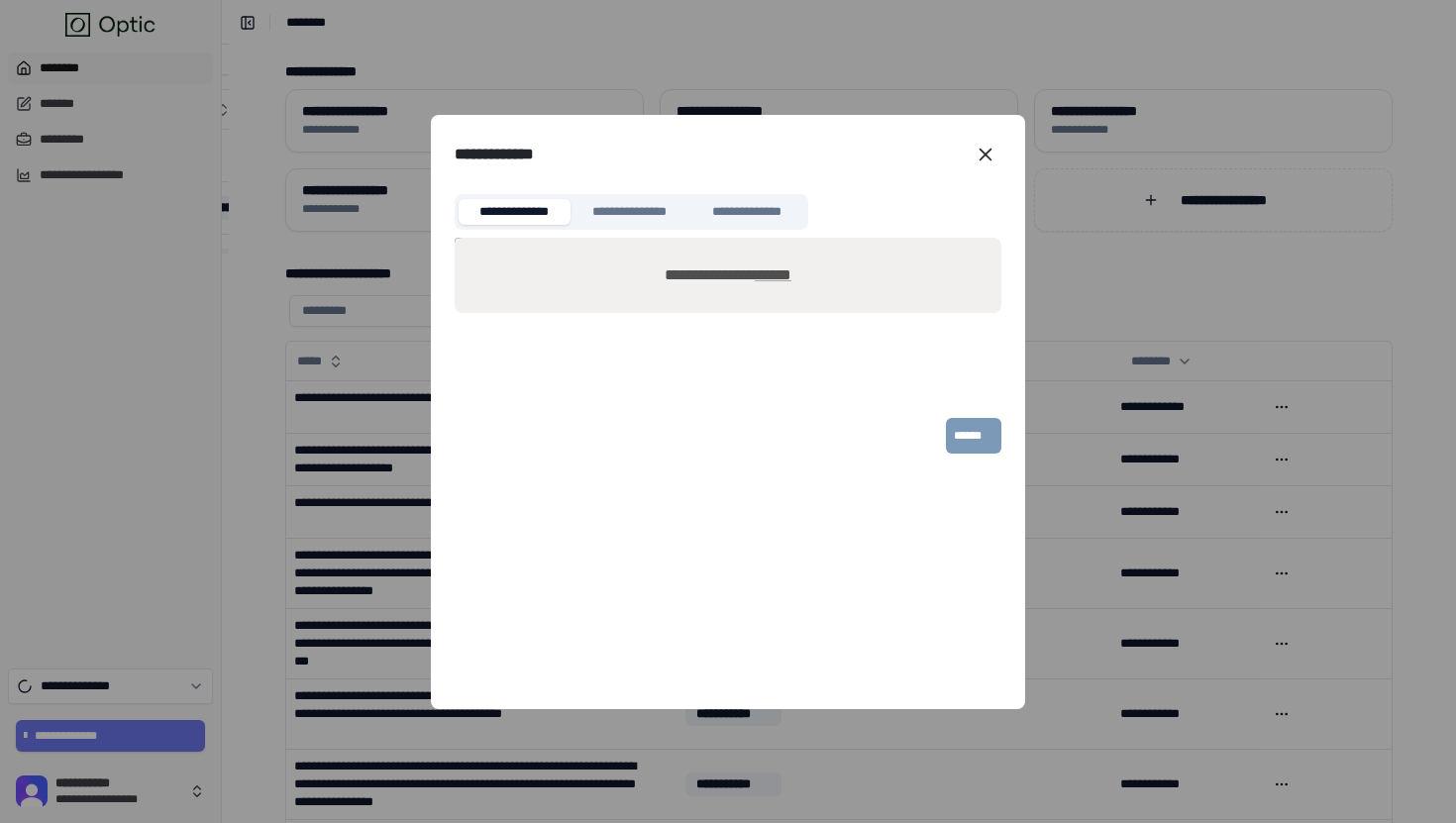 click on "**********" at bounding box center (630, 212) 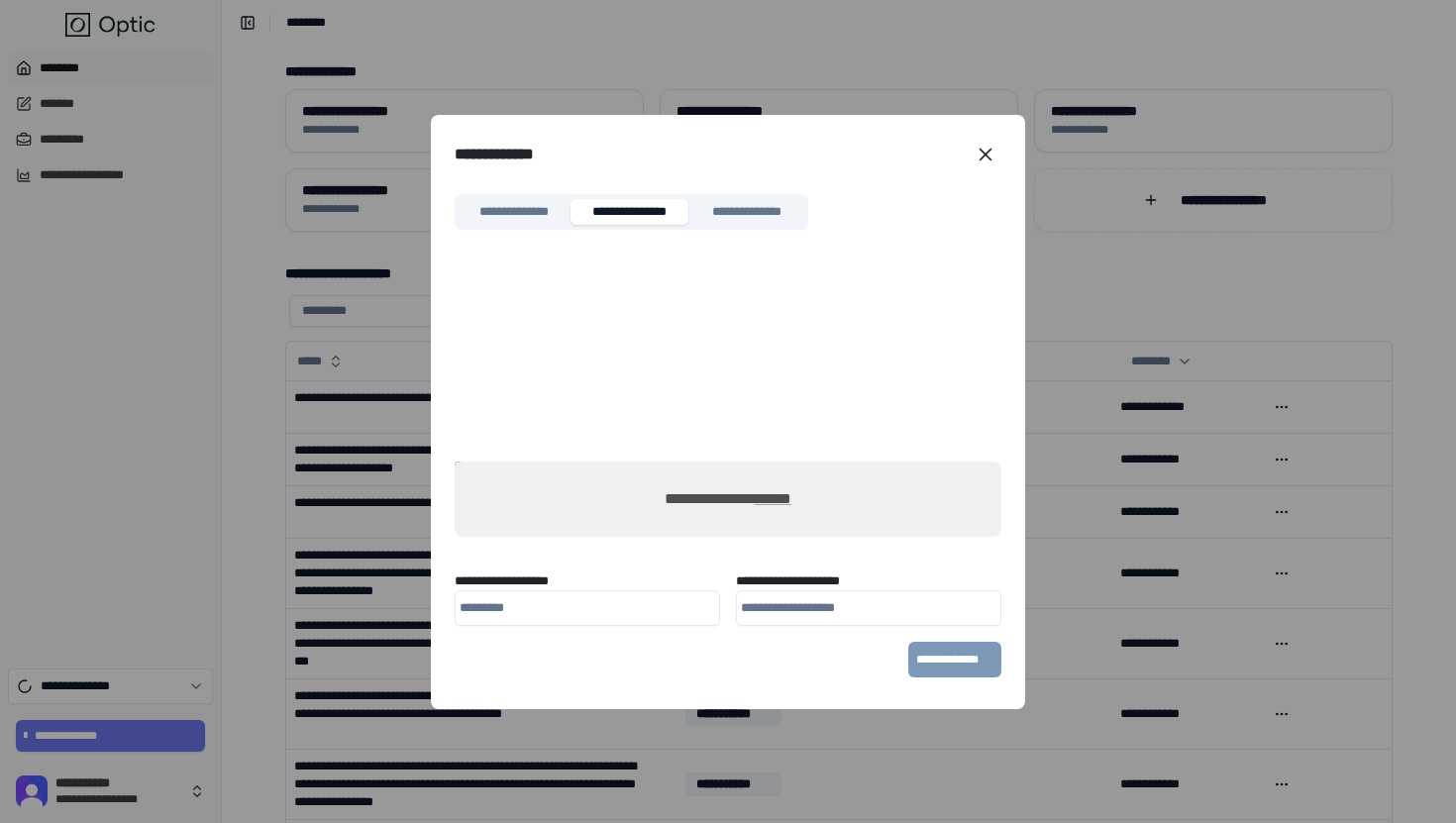 click on "**********" at bounding box center [631, 212] 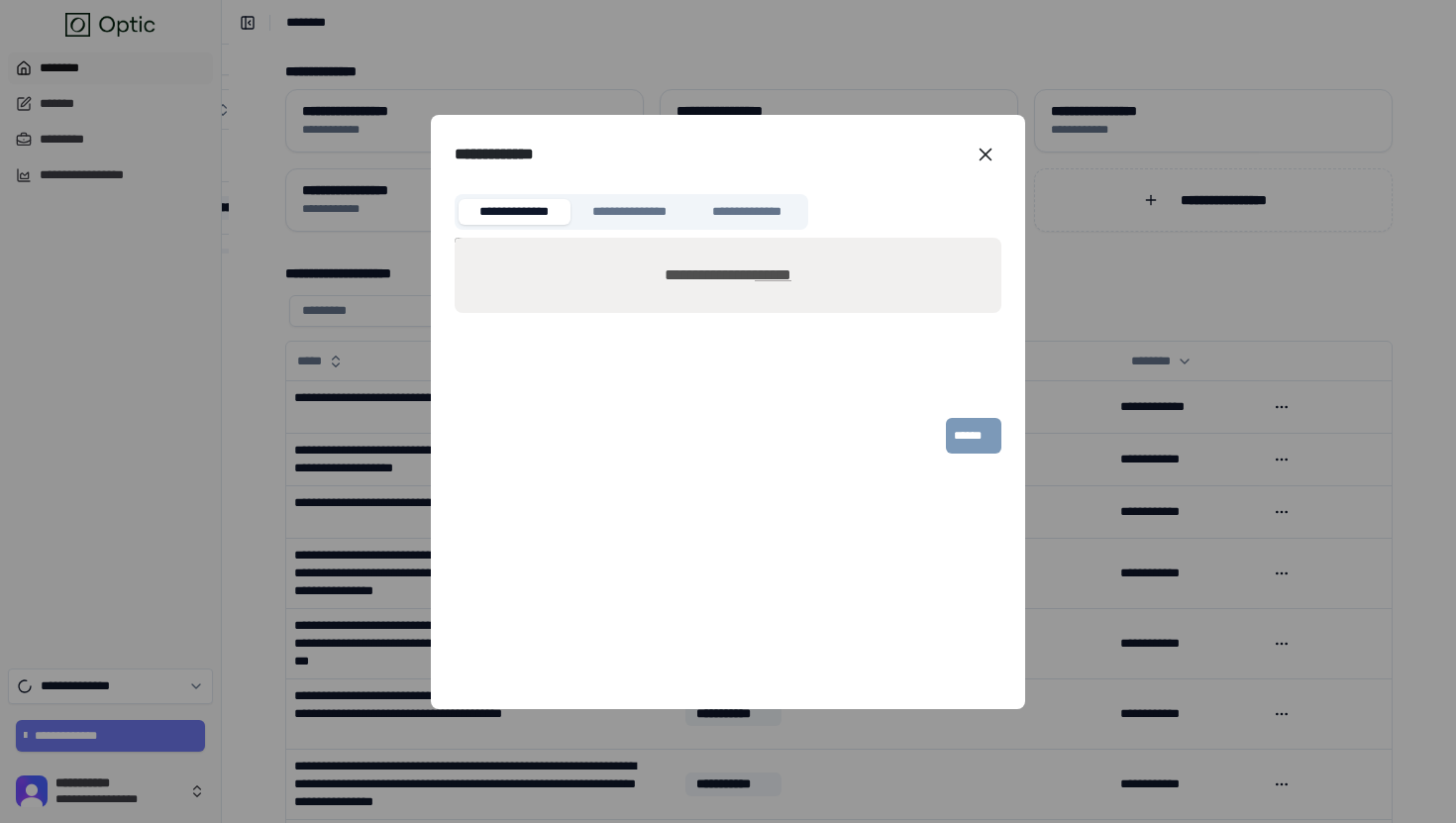 click on "******" at bounding box center (773, 274) 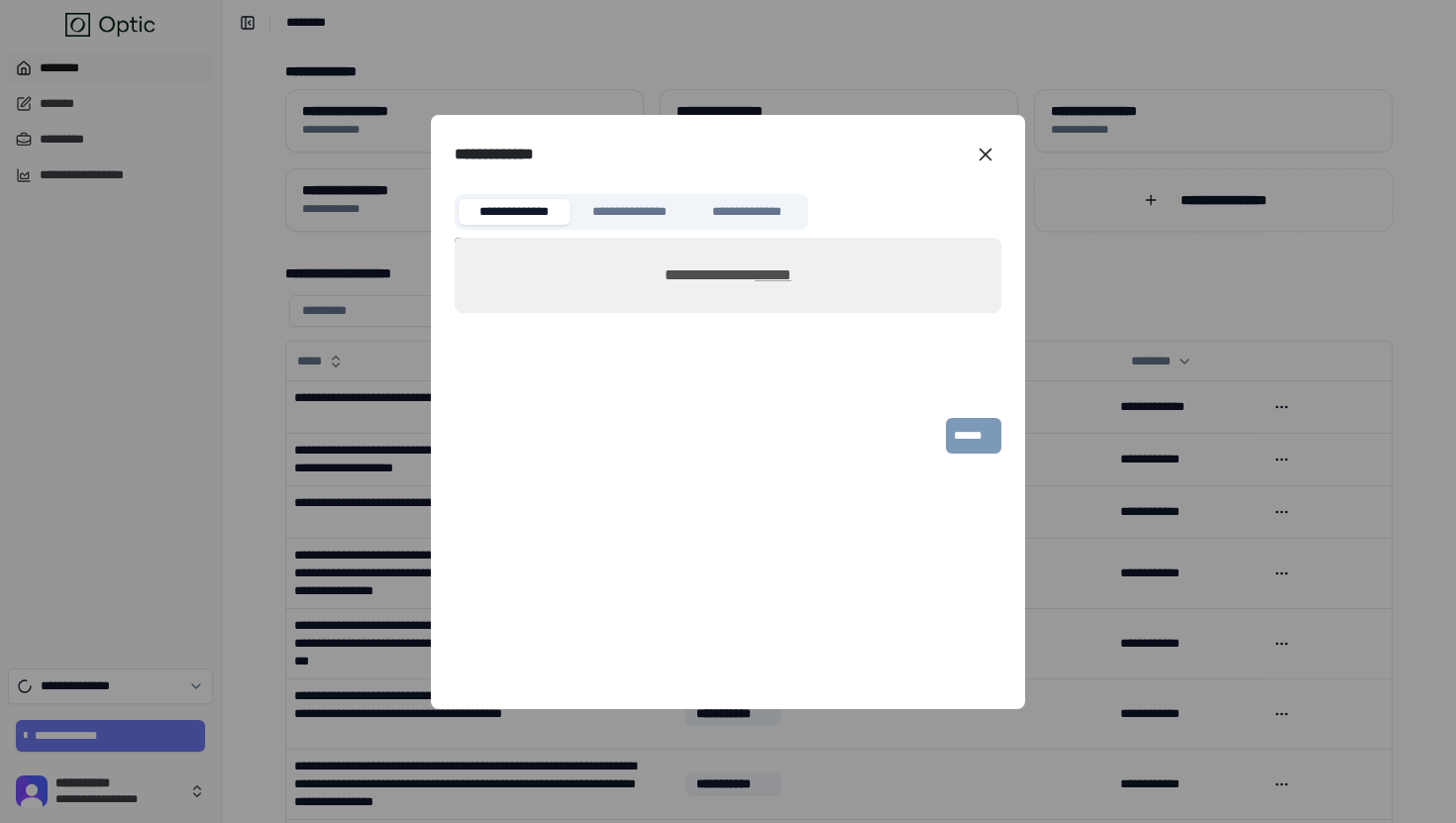 type on "**********" 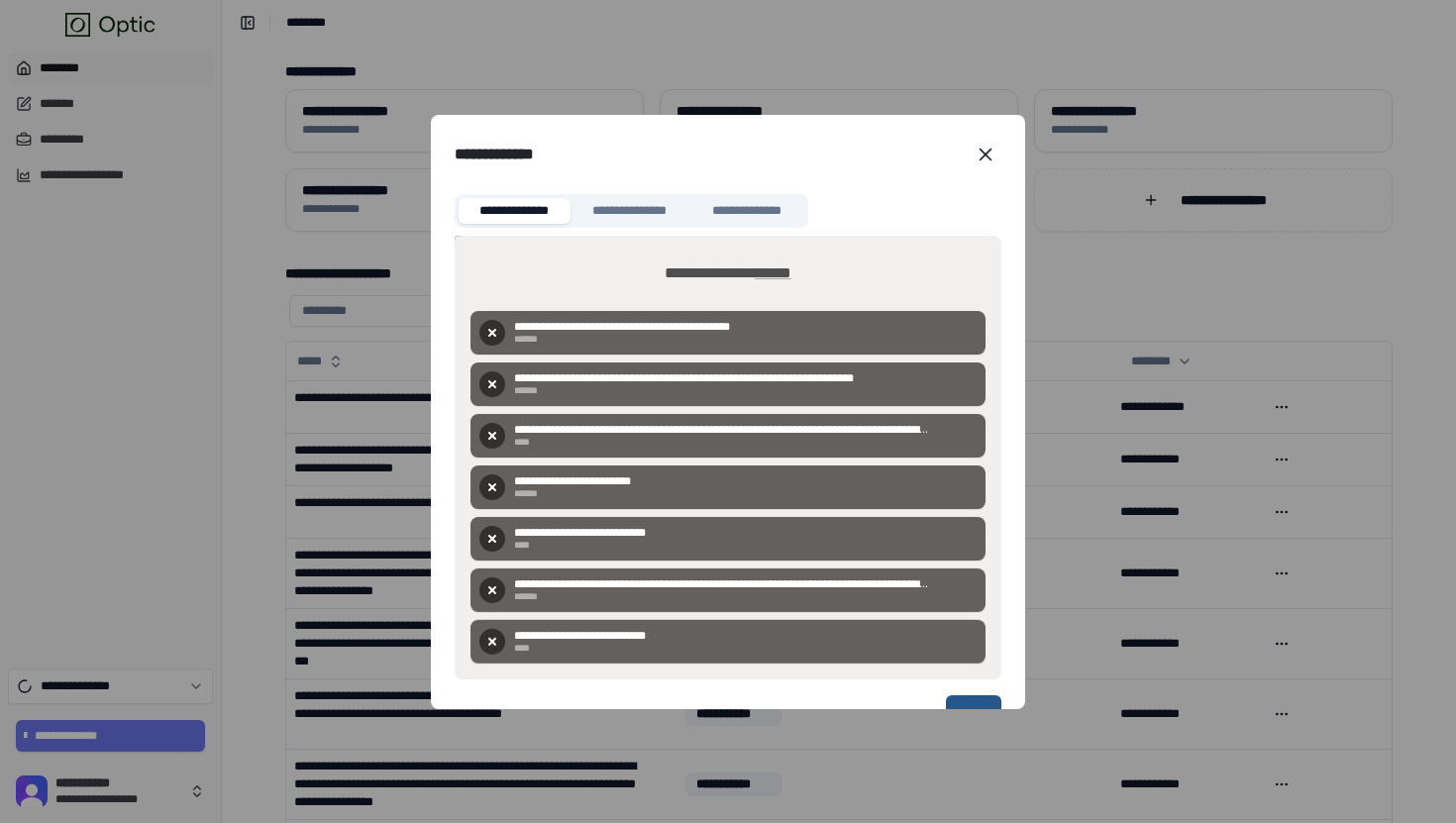 scroll, scrollTop: 22, scrollLeft: 0, axis: vertical 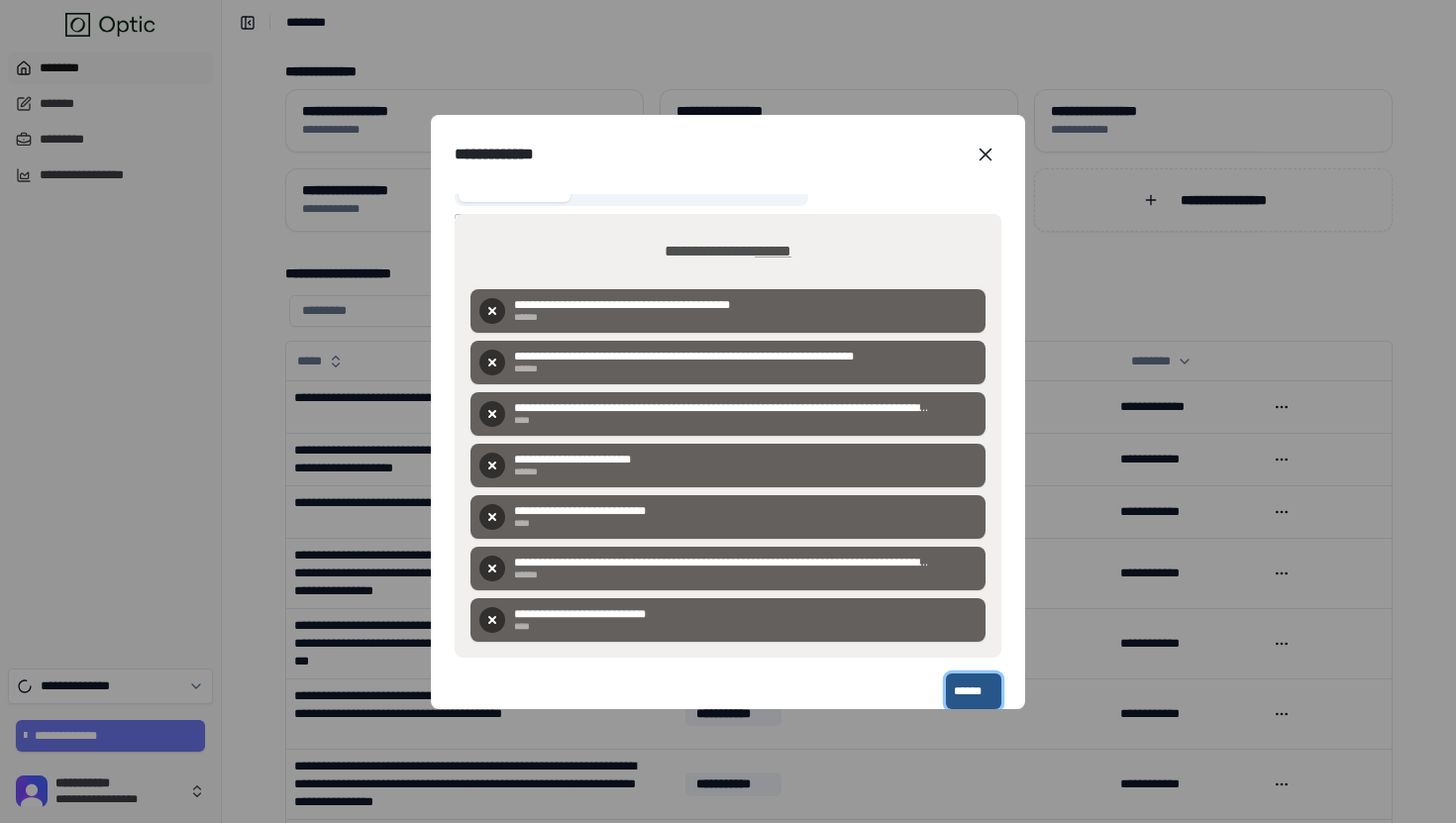 click on "******" at bounding box center (974, 691) 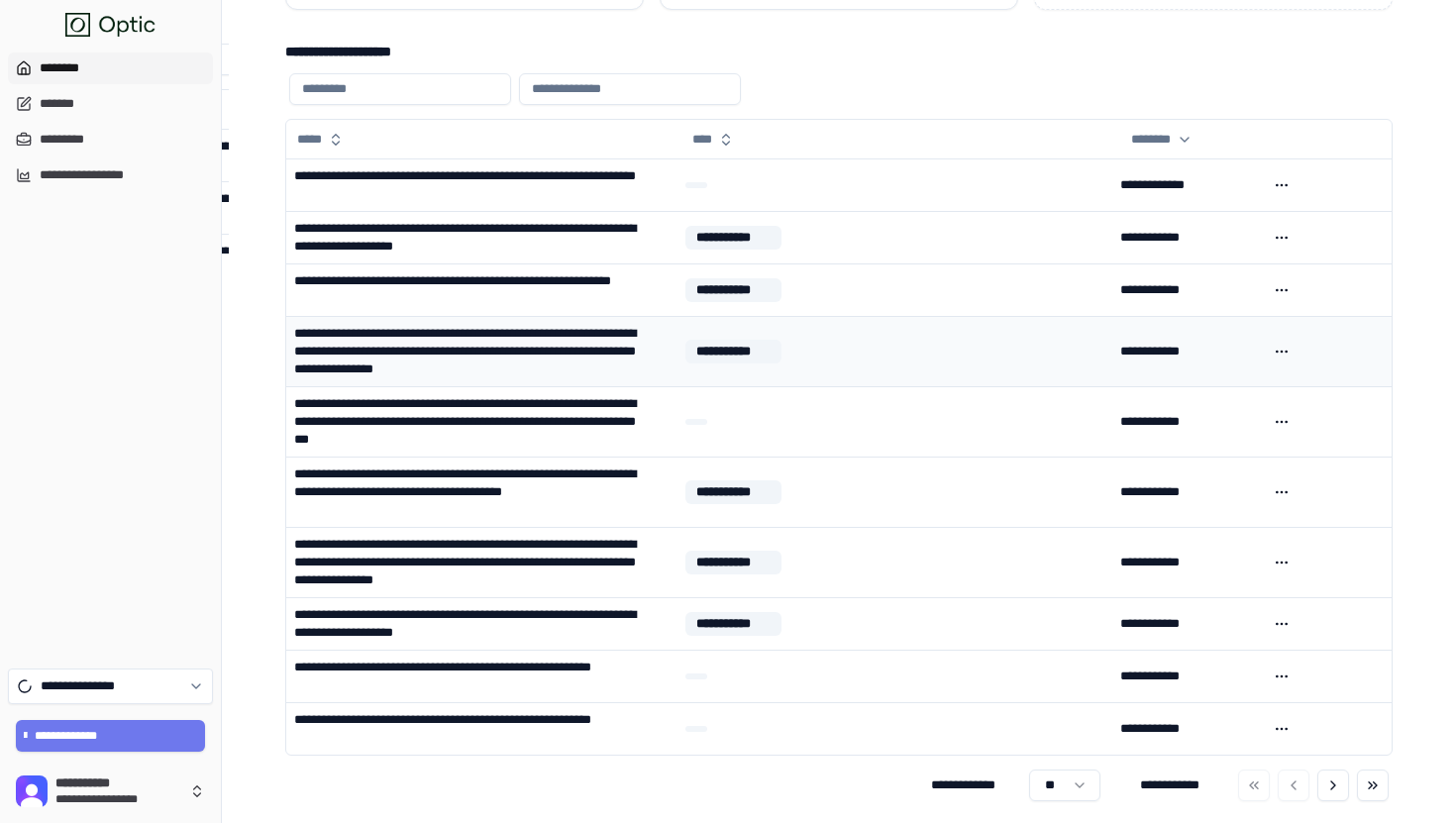 scroll, scrollTop: 0, scrollLeft: 0, axis: both 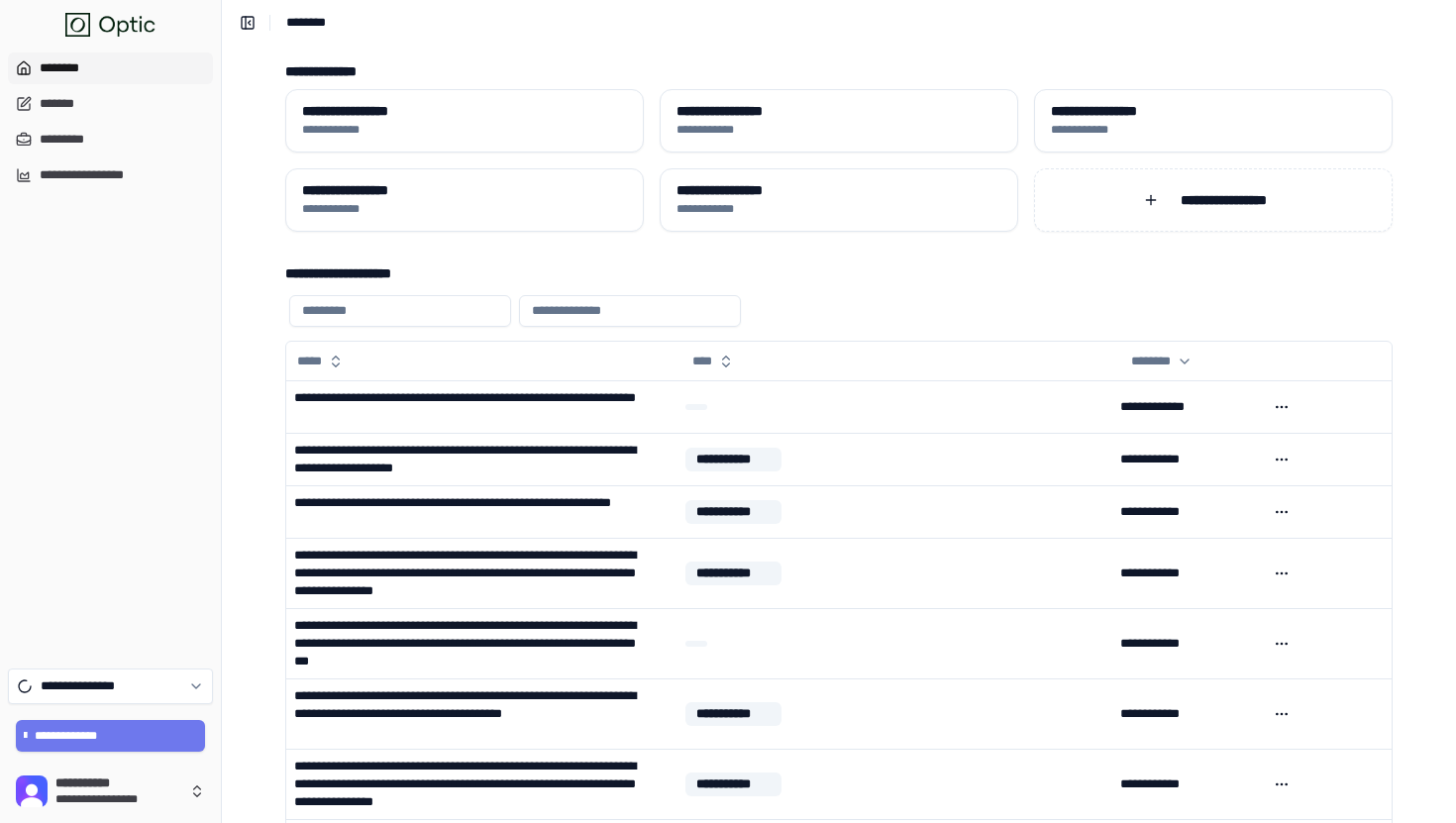 click at bounding box center (835, 311) 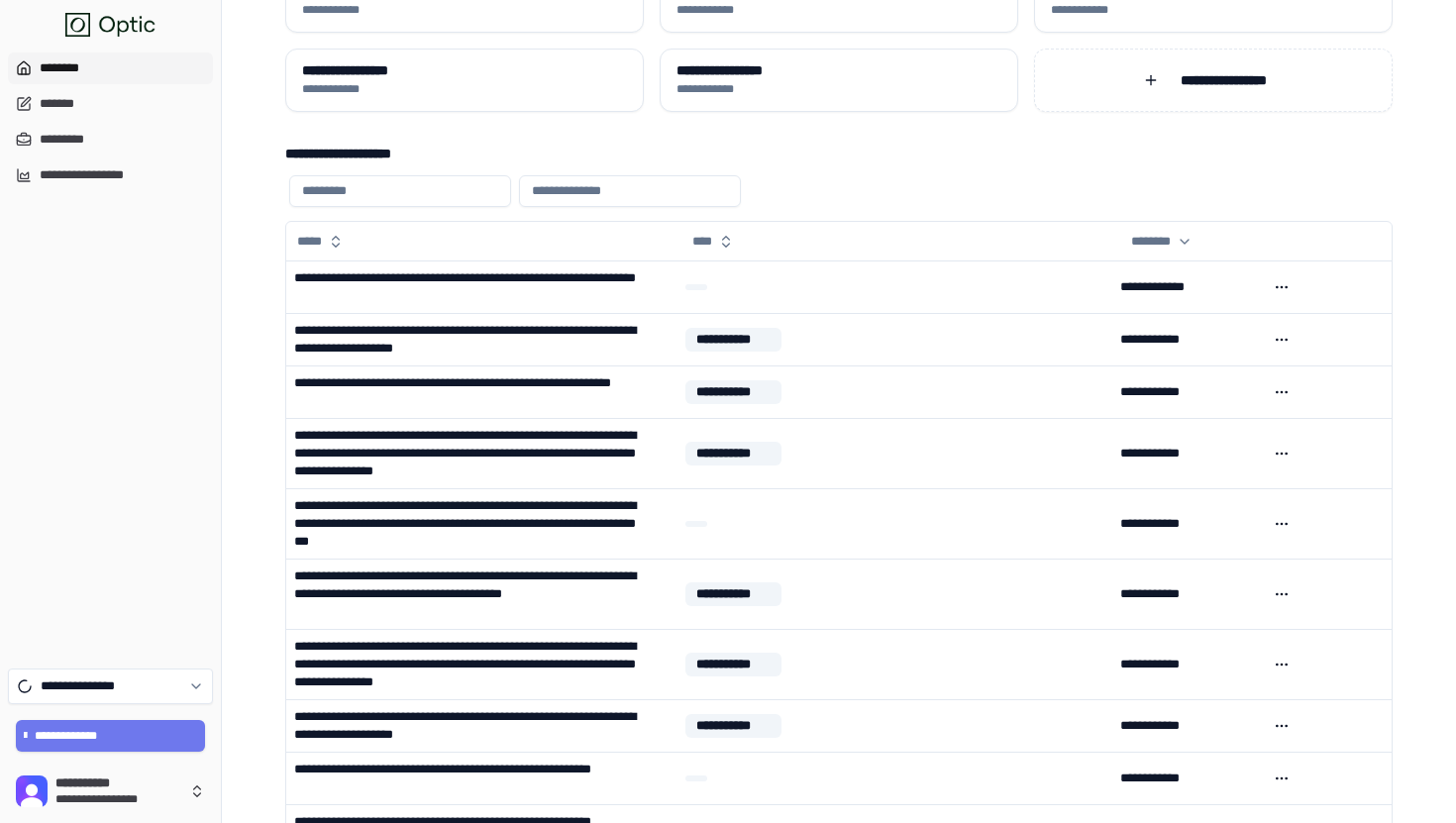 scroll, scrollTop: 0, scrollLeft: 0, axis: both 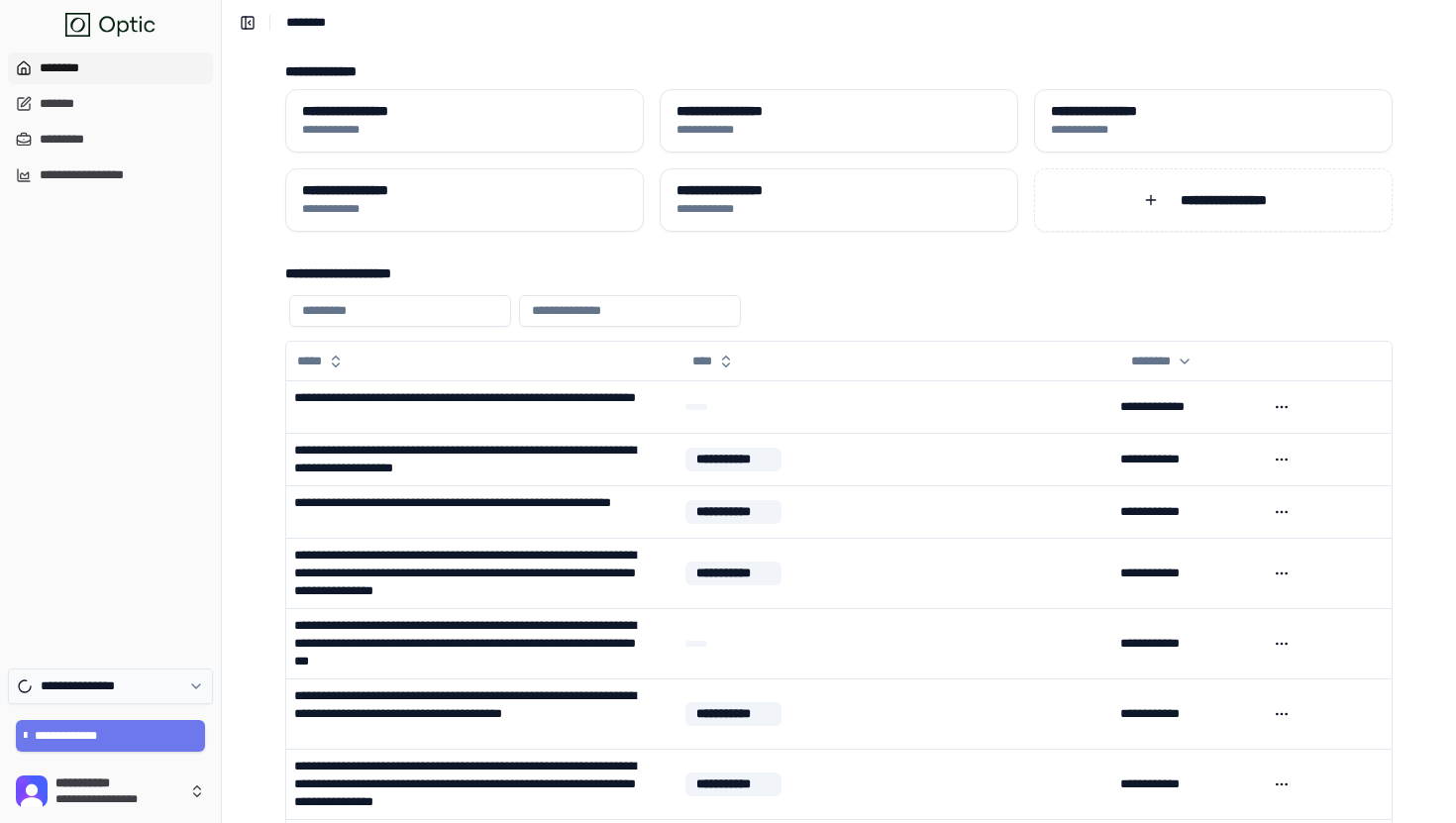 click 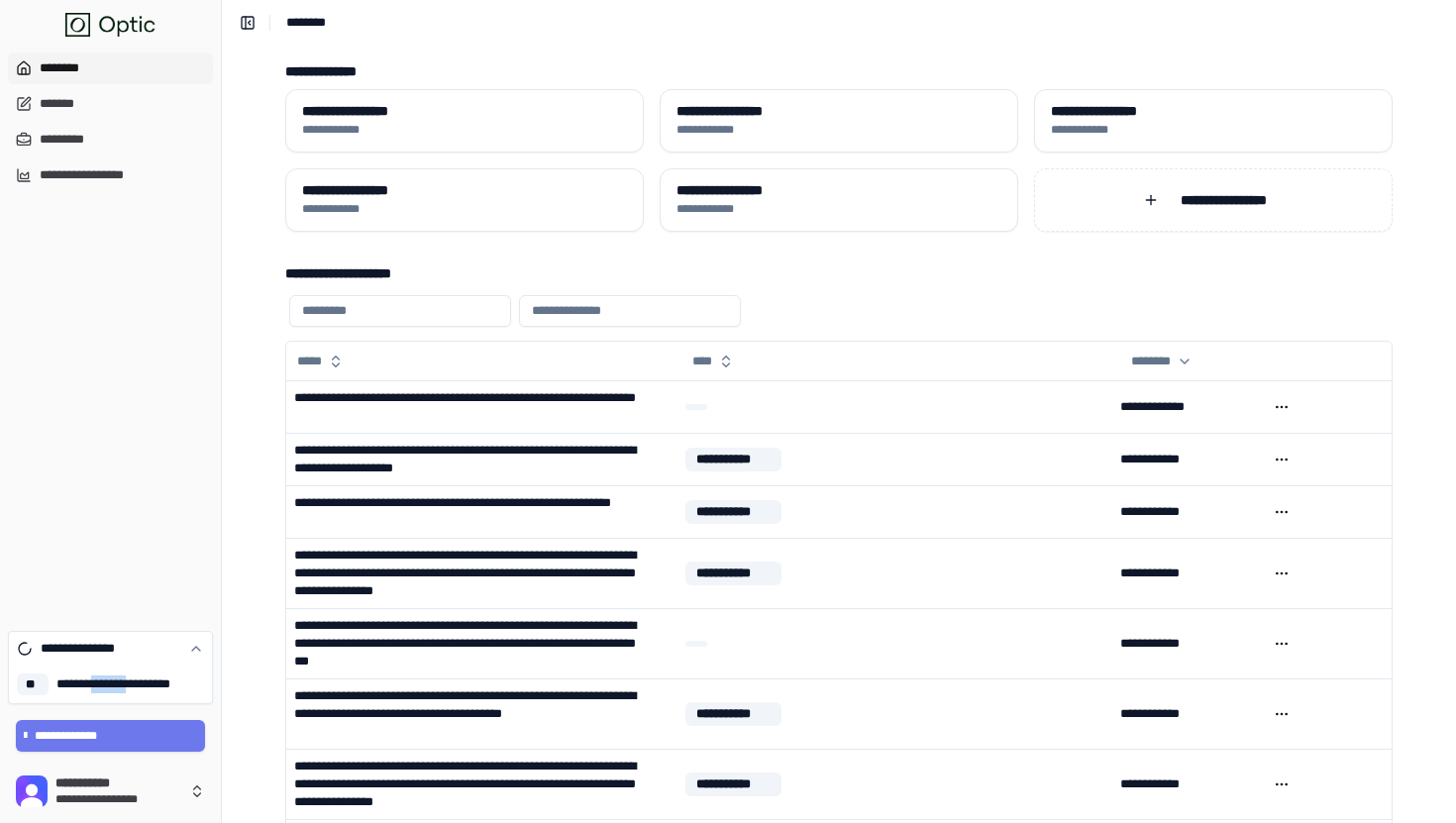 drag, startPoint x: 152, startPoint y: 688, endPoint x: 99, endPoint y: 687, distance: 53.009433 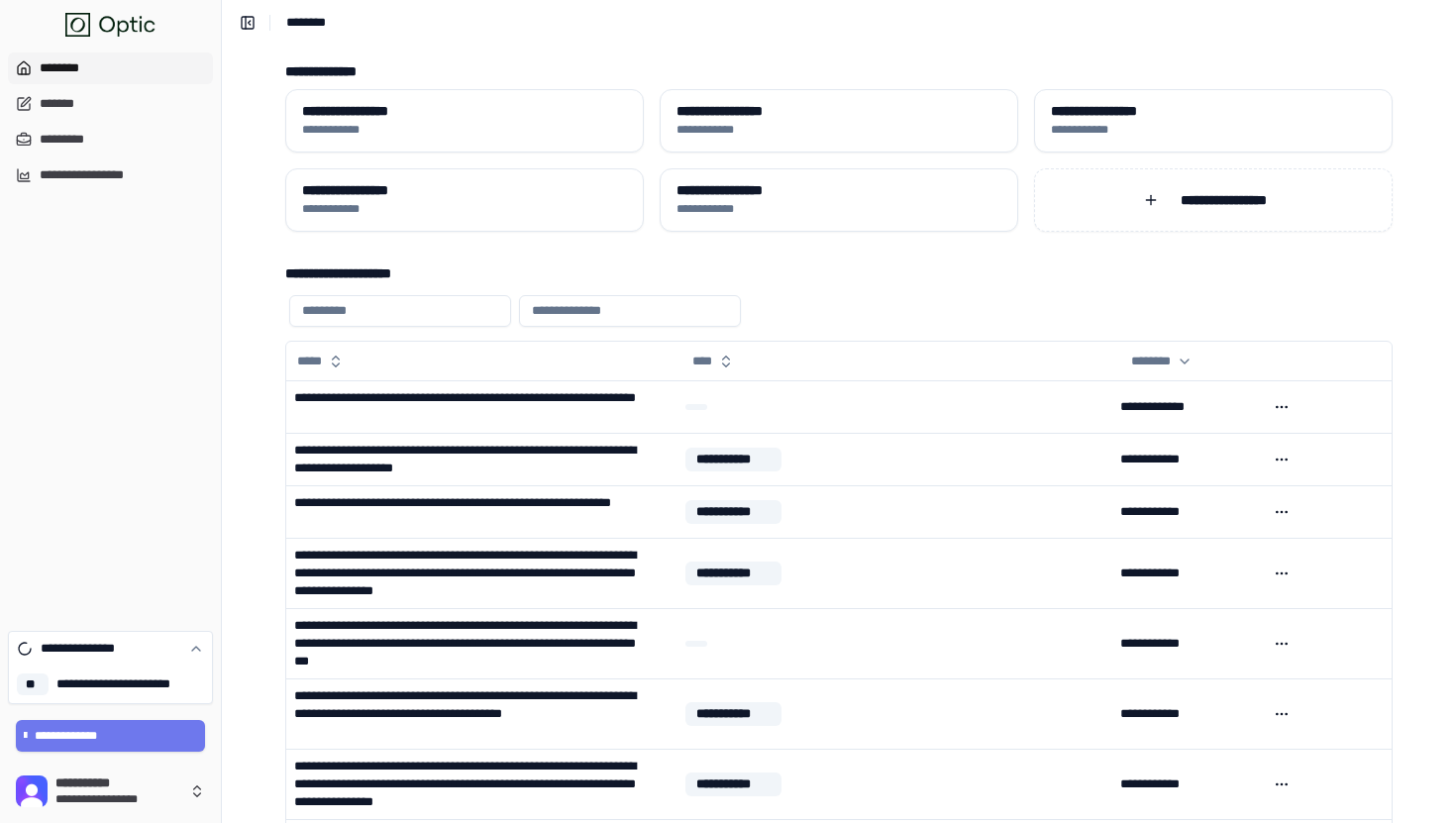 click on "**********" at bounding box center [130, 684] 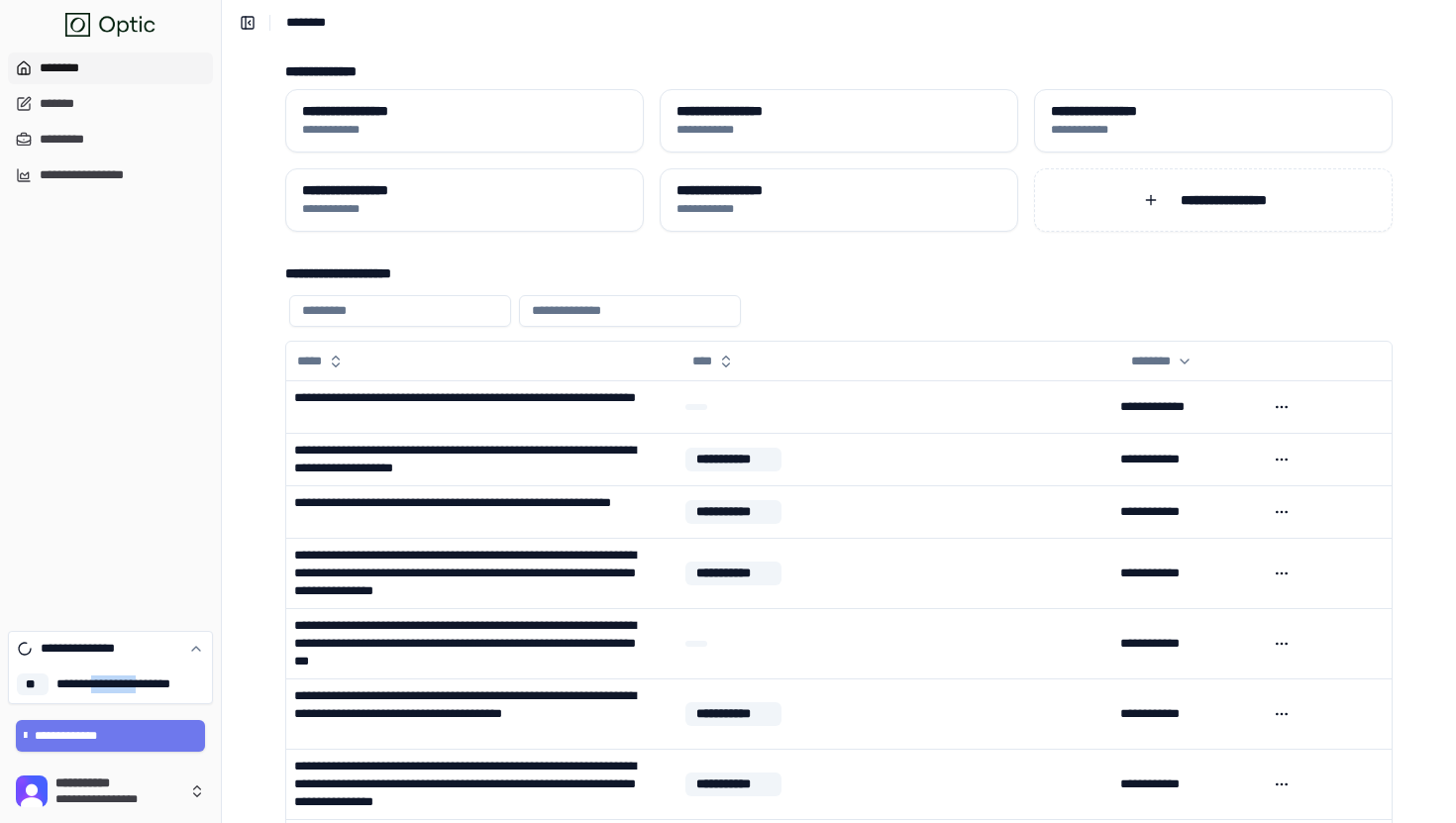 drag, startPoint x: 99, startPoint y: 687, endPoint x: 191, endPoint y: 698, distance: 92.65528 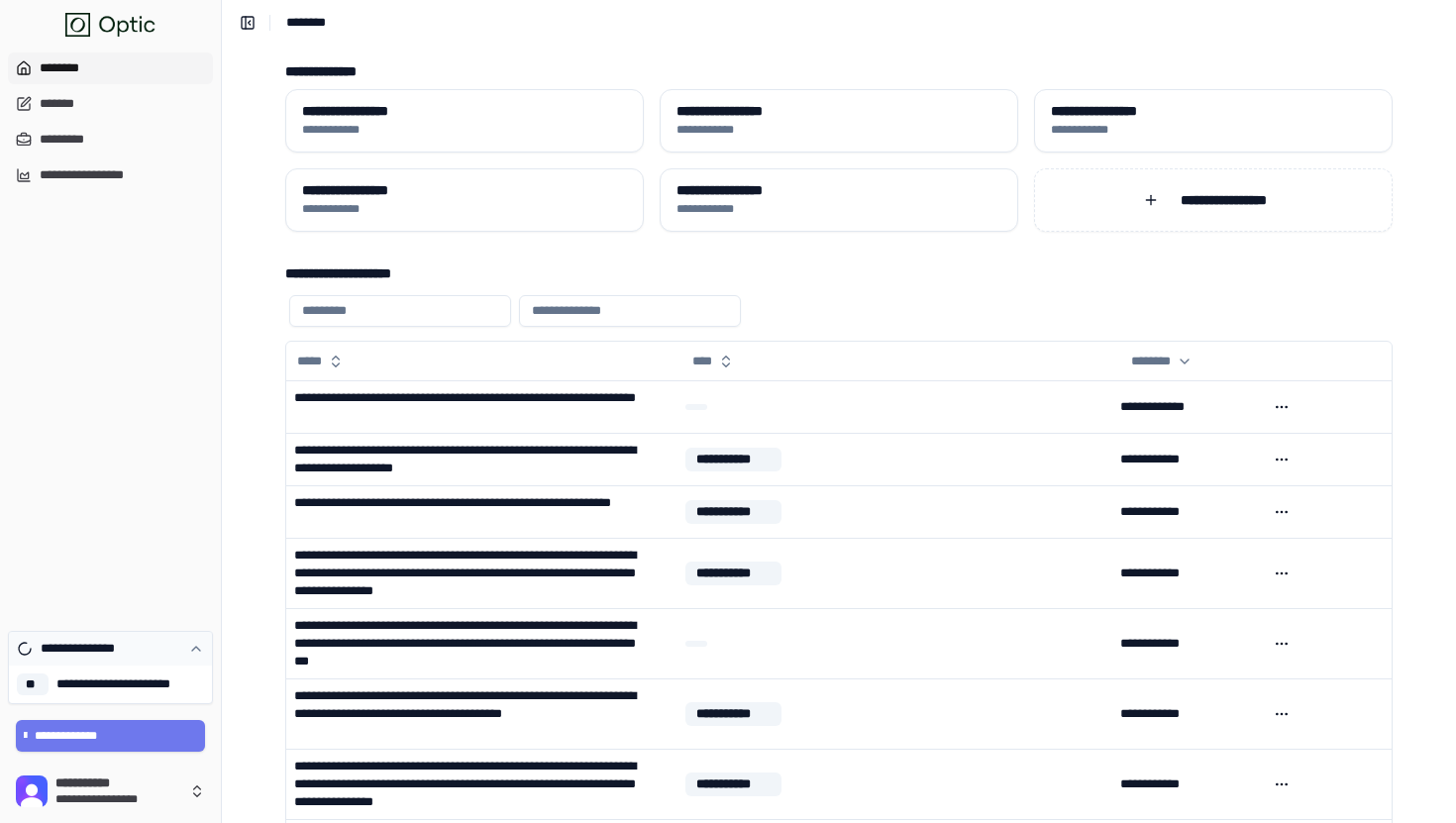 click 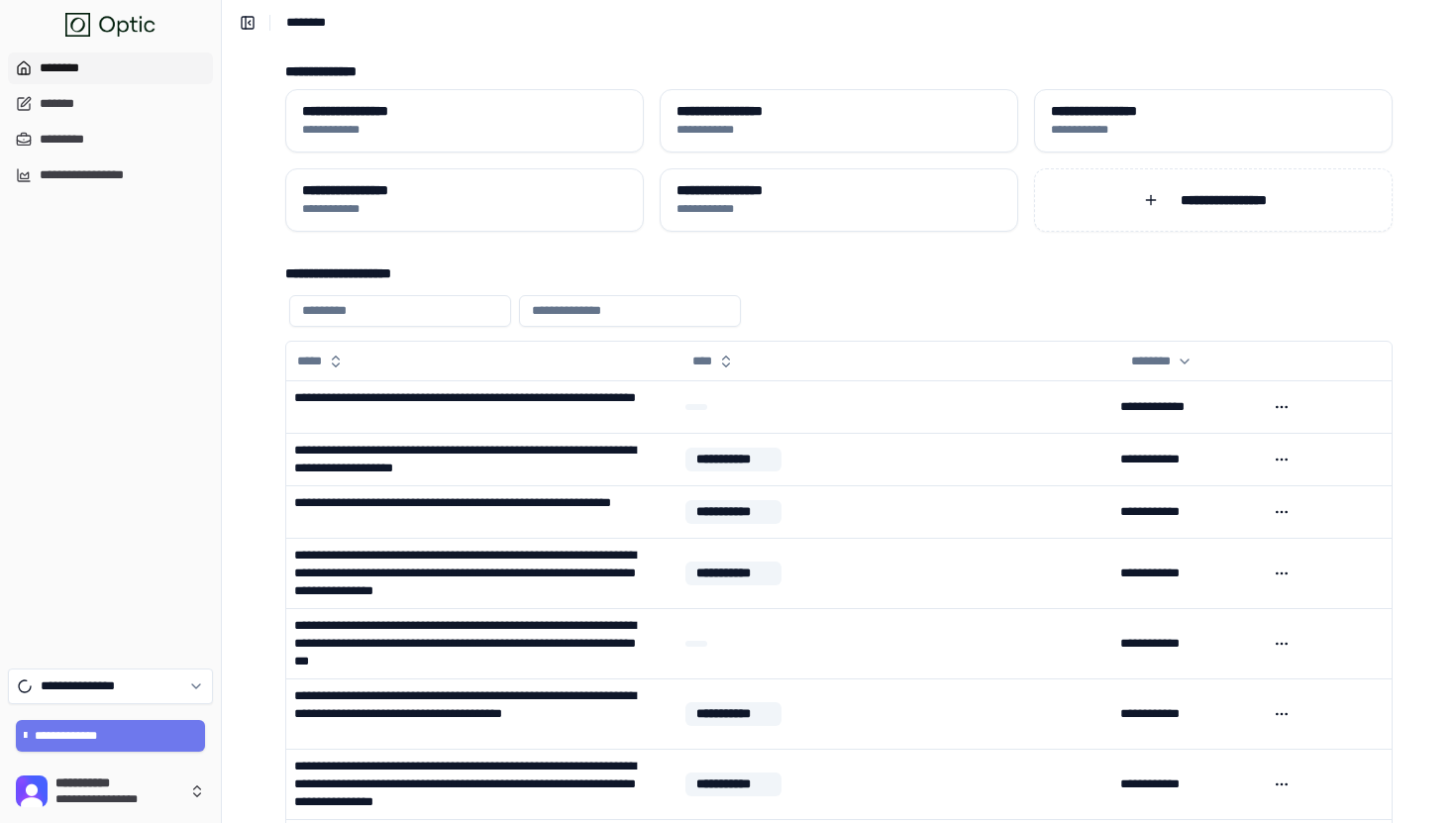 click on "**********" at bounding box center (110, 353) 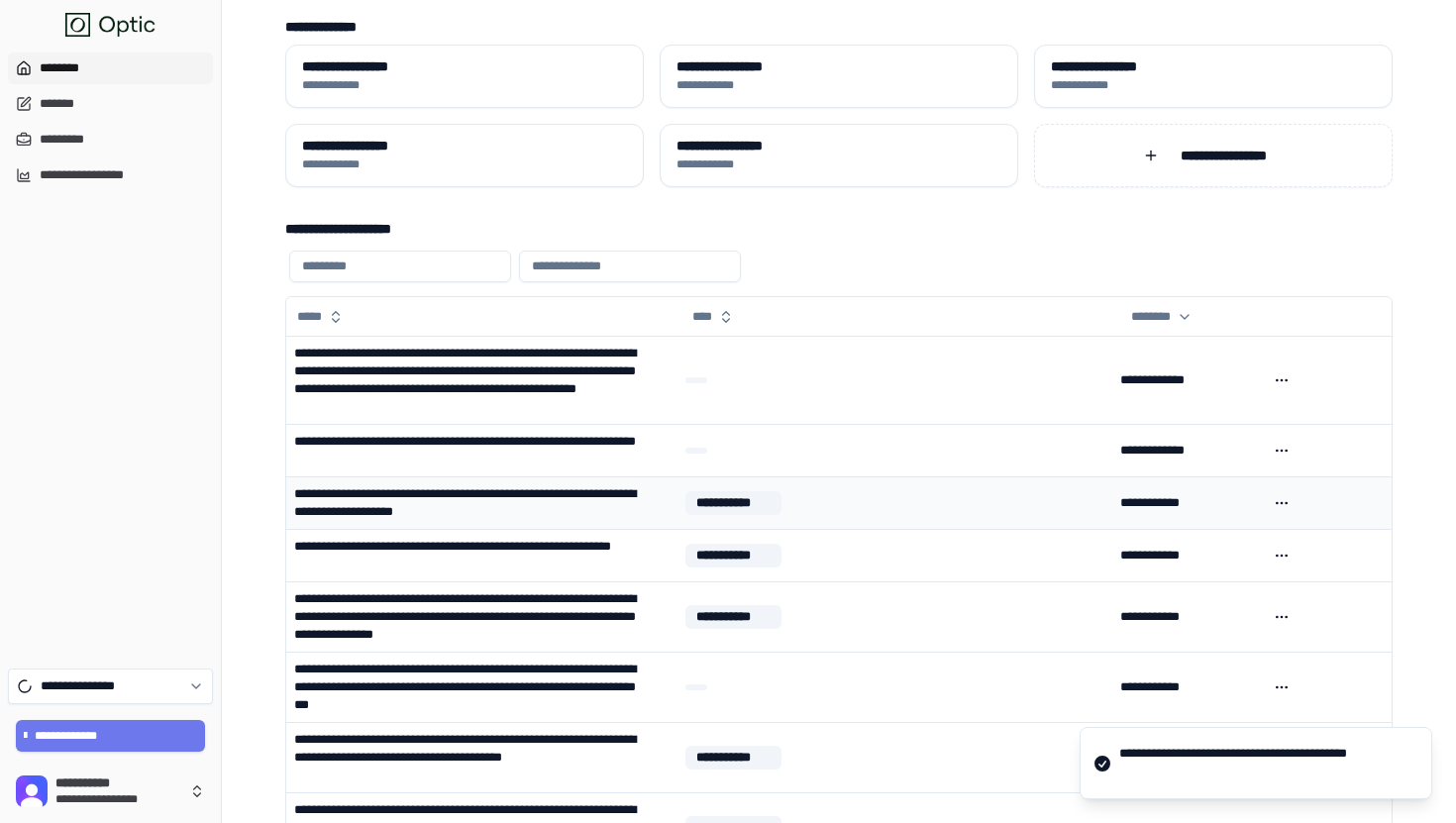 scroll, scrollTop: 42, scrollLeft: 0, axis: vertical 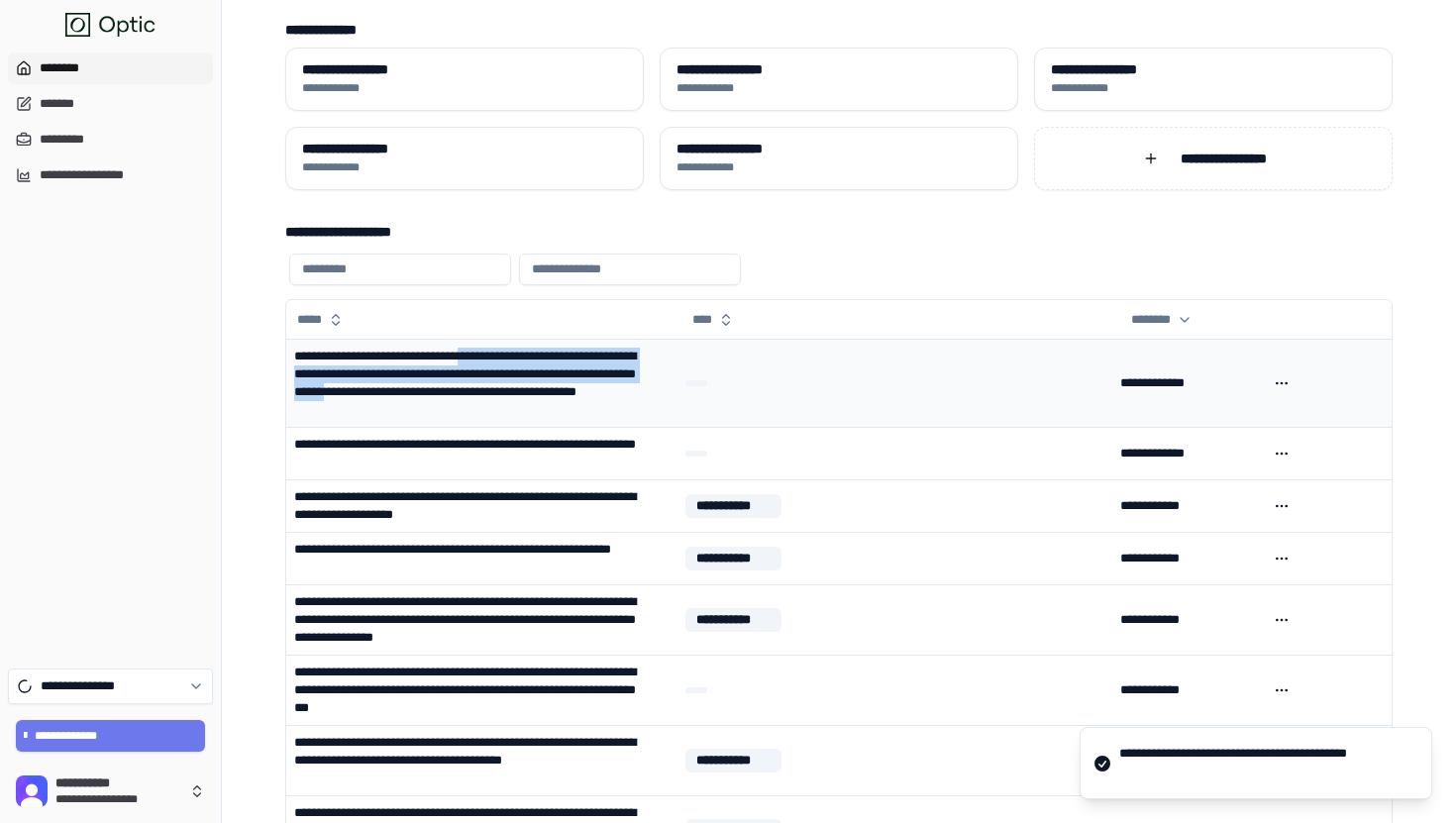 drag, startPoint x: 499, startPoint y: 363, endPoint x: 542, endPoint y: 416, distance: 68.24954 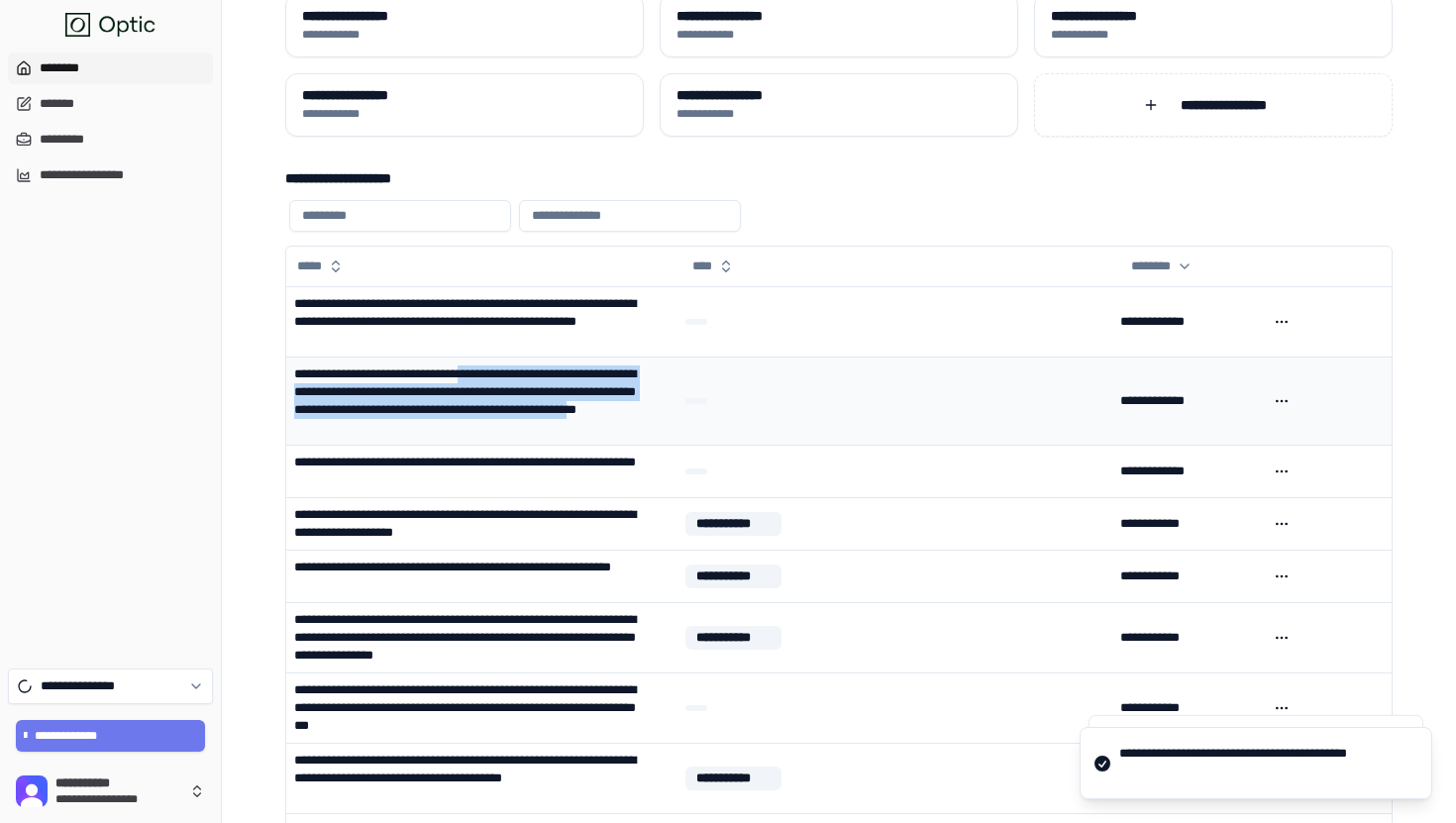 scroll, scrollTop: 0, scrollLeft: 0, axis: both 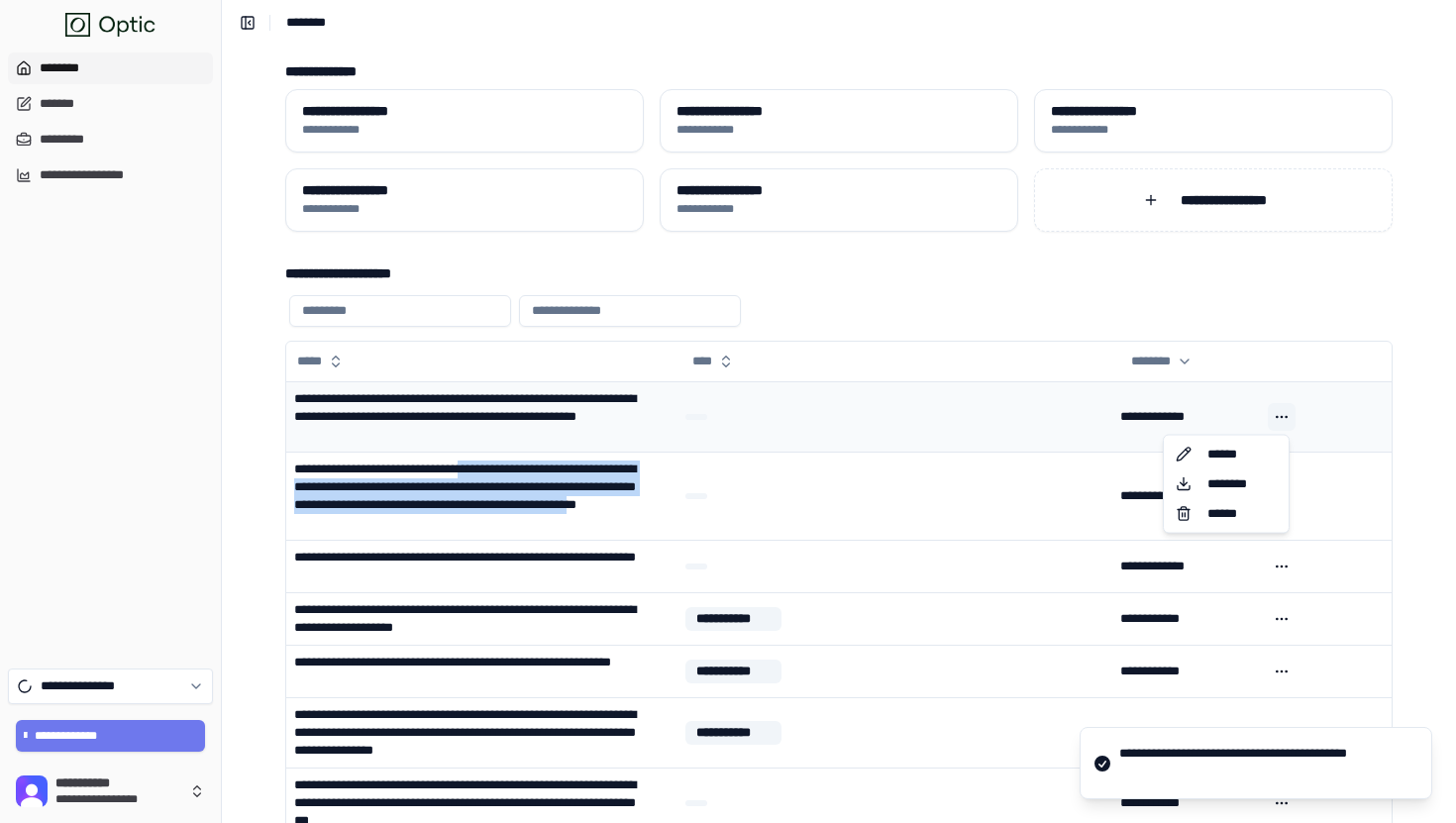 click on "**********" at bounding box center (728, 550) 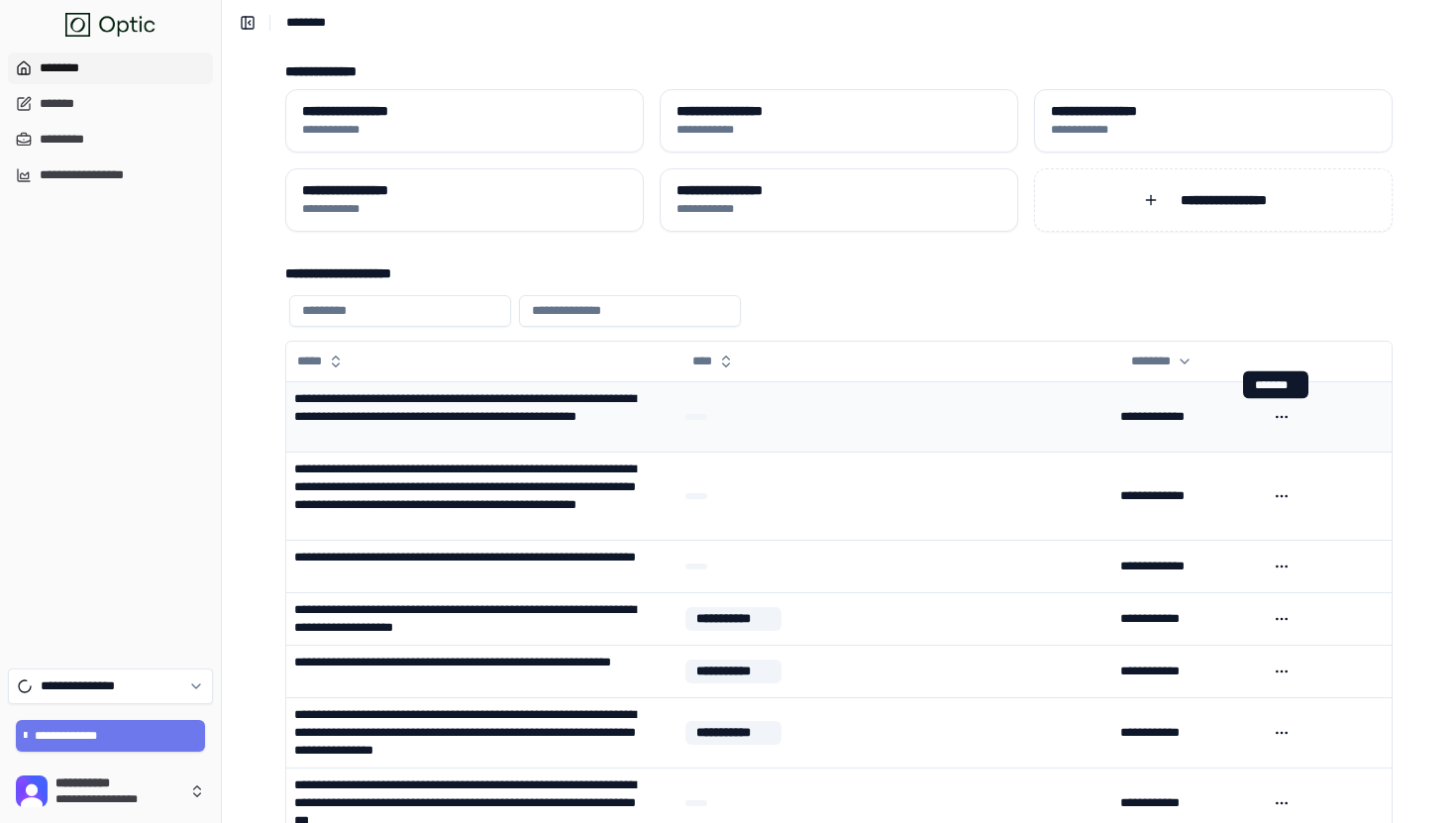 click at bounding box center (1325, 416) 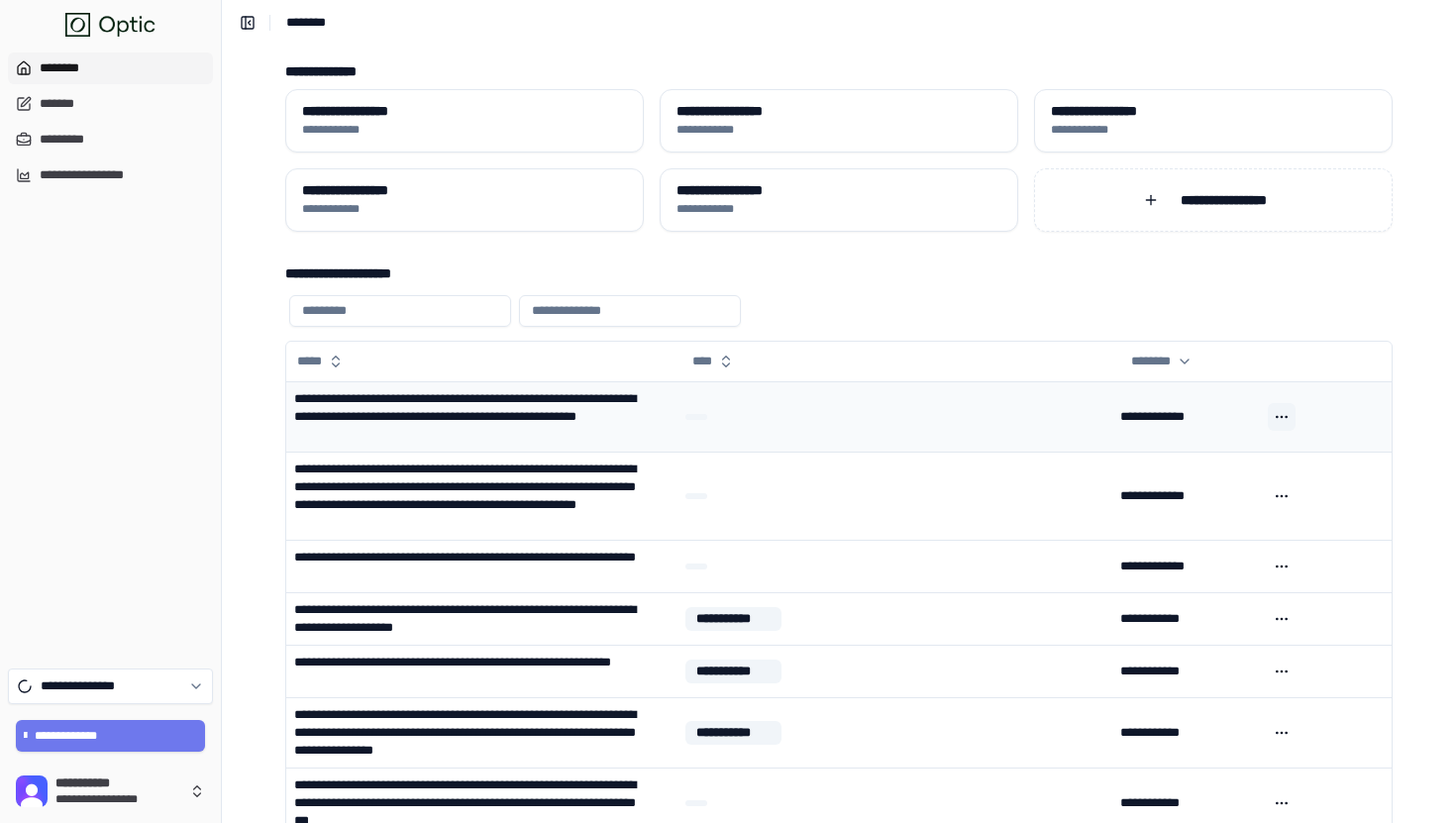 click on "**********" at bounding box center [728, 550] 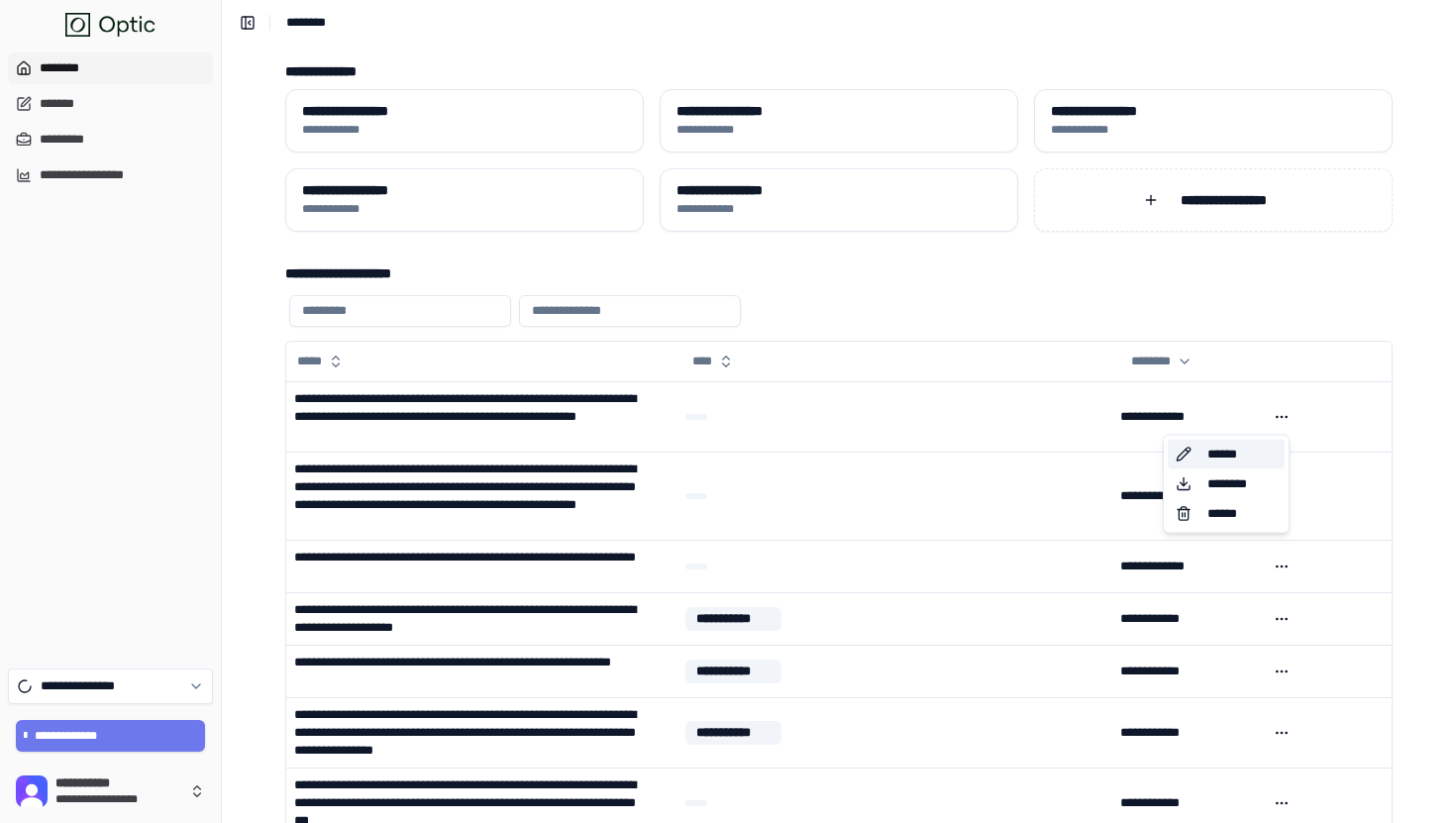 click on "******" at bounding box center (1226, 455) 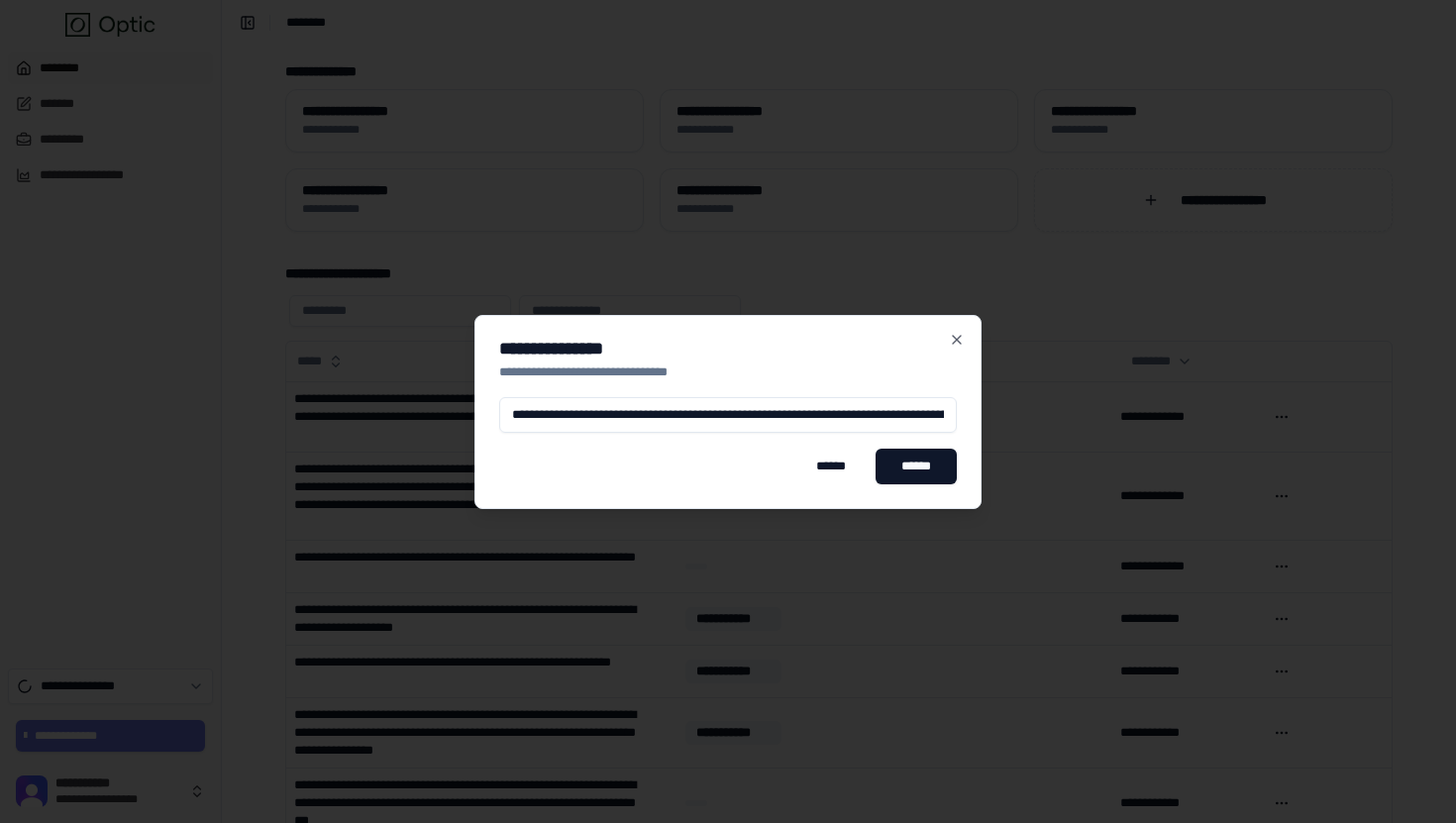 scroll, scrollTop: 0, scrollLeft: 358, axis: horizontal 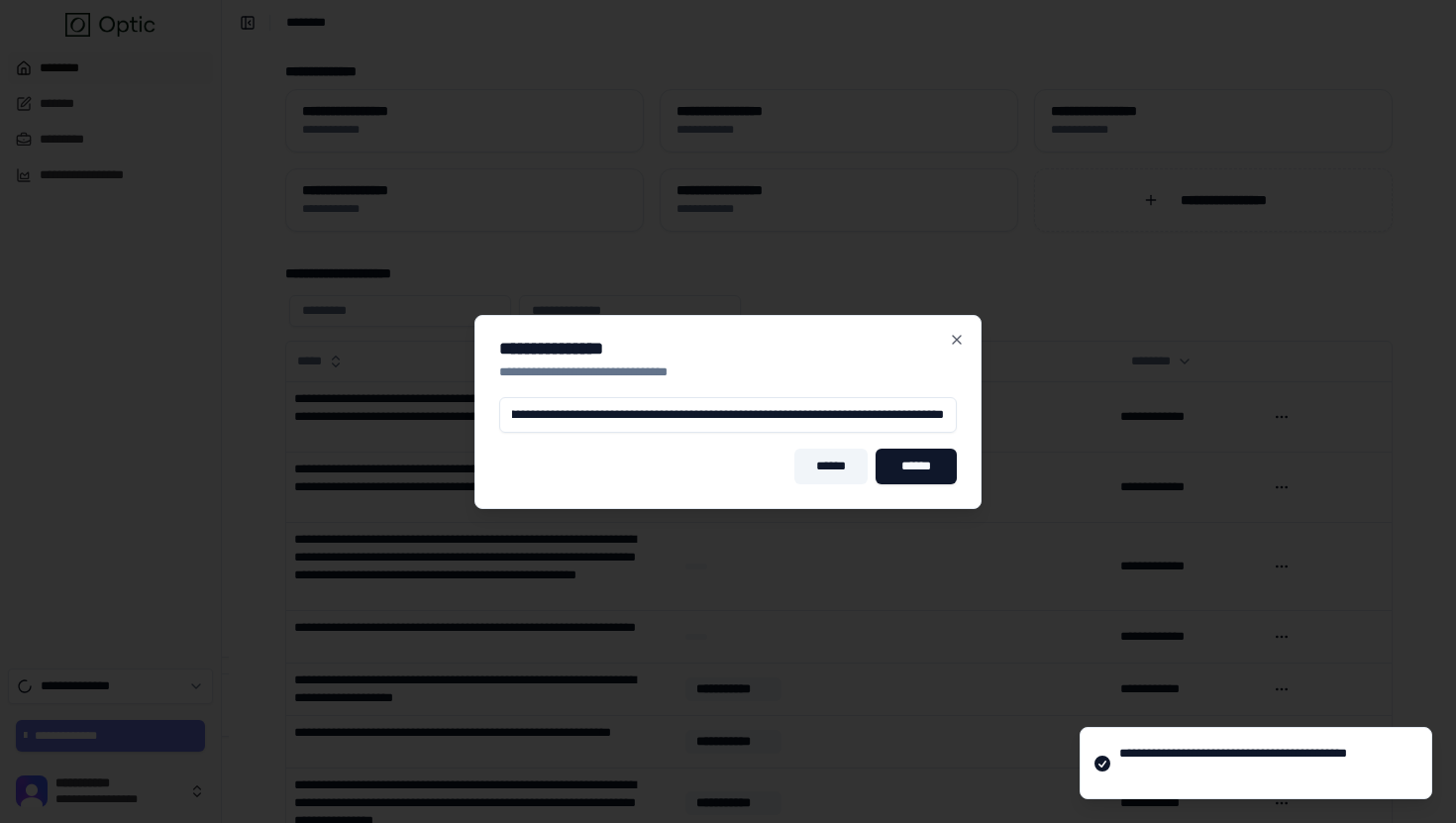 click on "******" at bounding box center [831, 466] 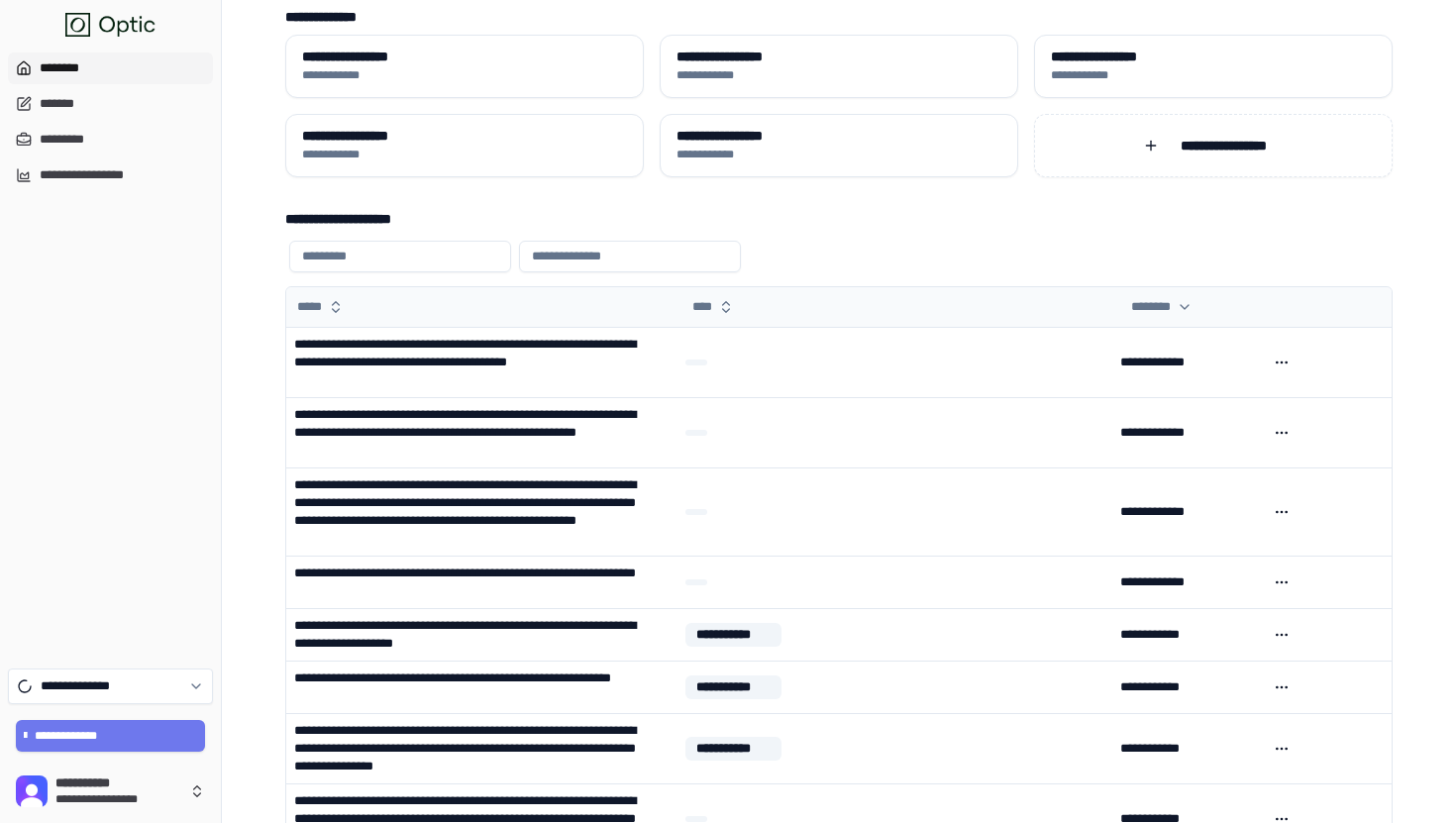 scroll, scrollTop: 0, scrollLeft: 0, axis: both 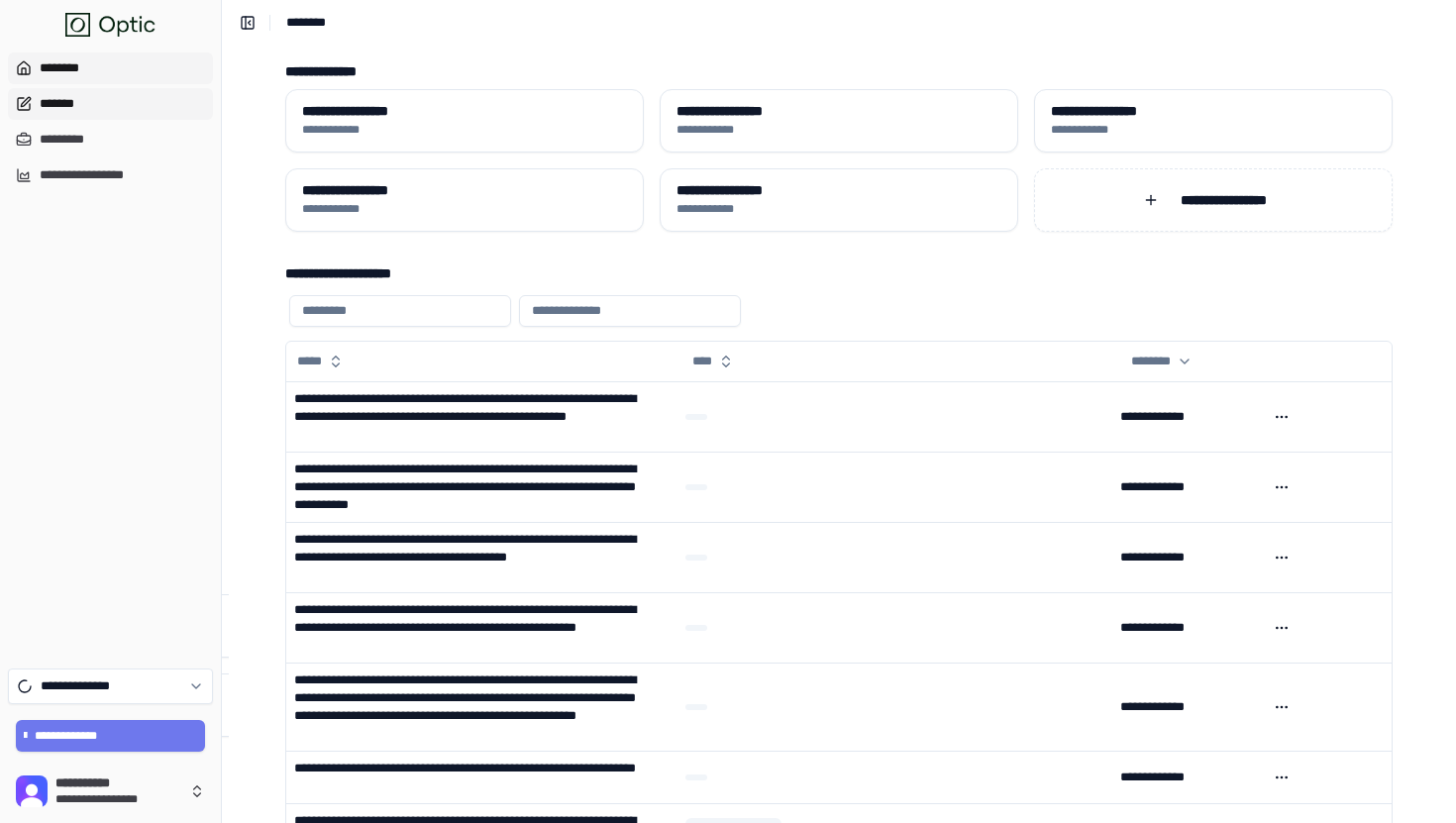 click on "*******" at bounding box center (110, 104) 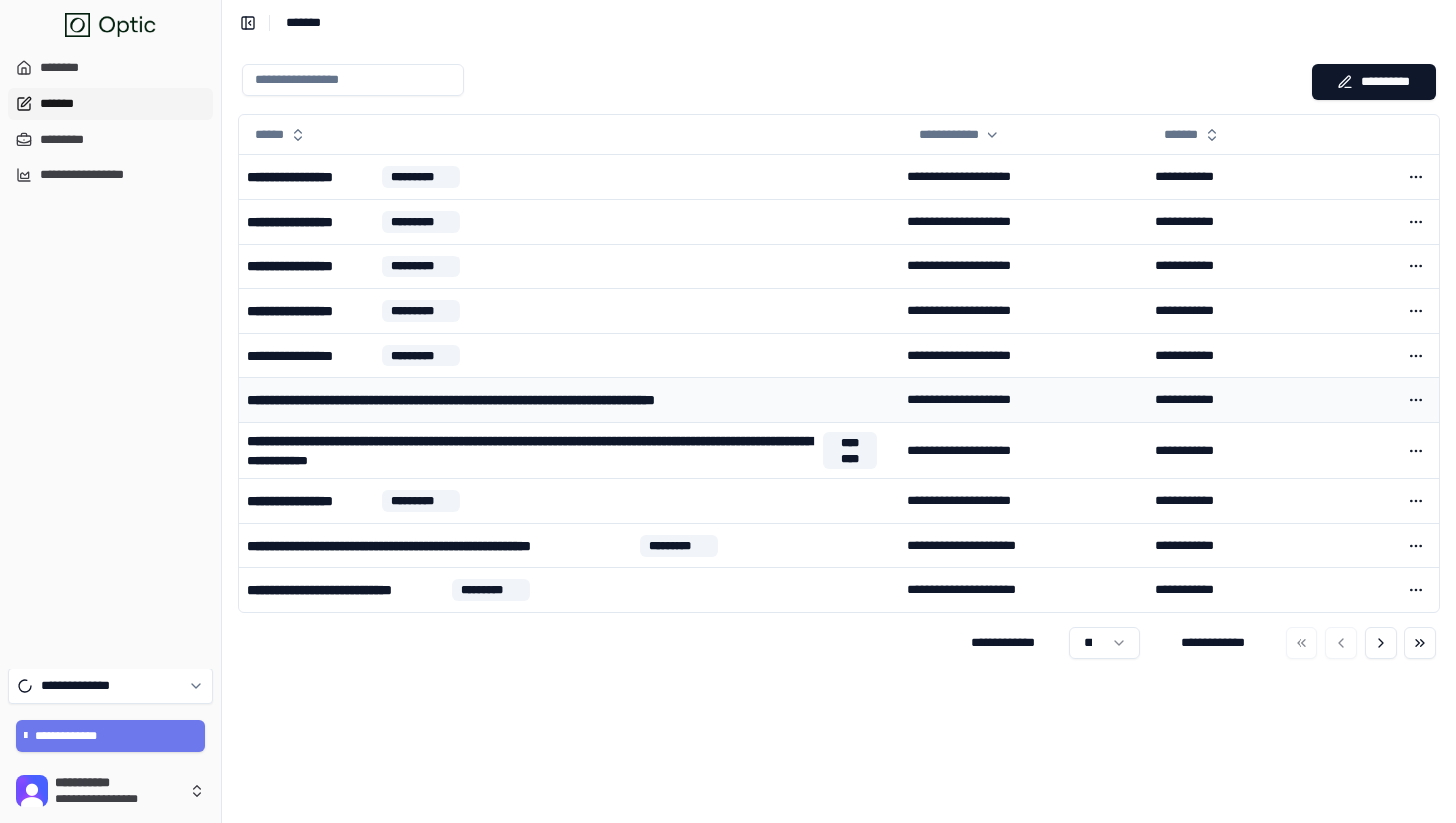 click on "**********" at bounding box center (540, 400) 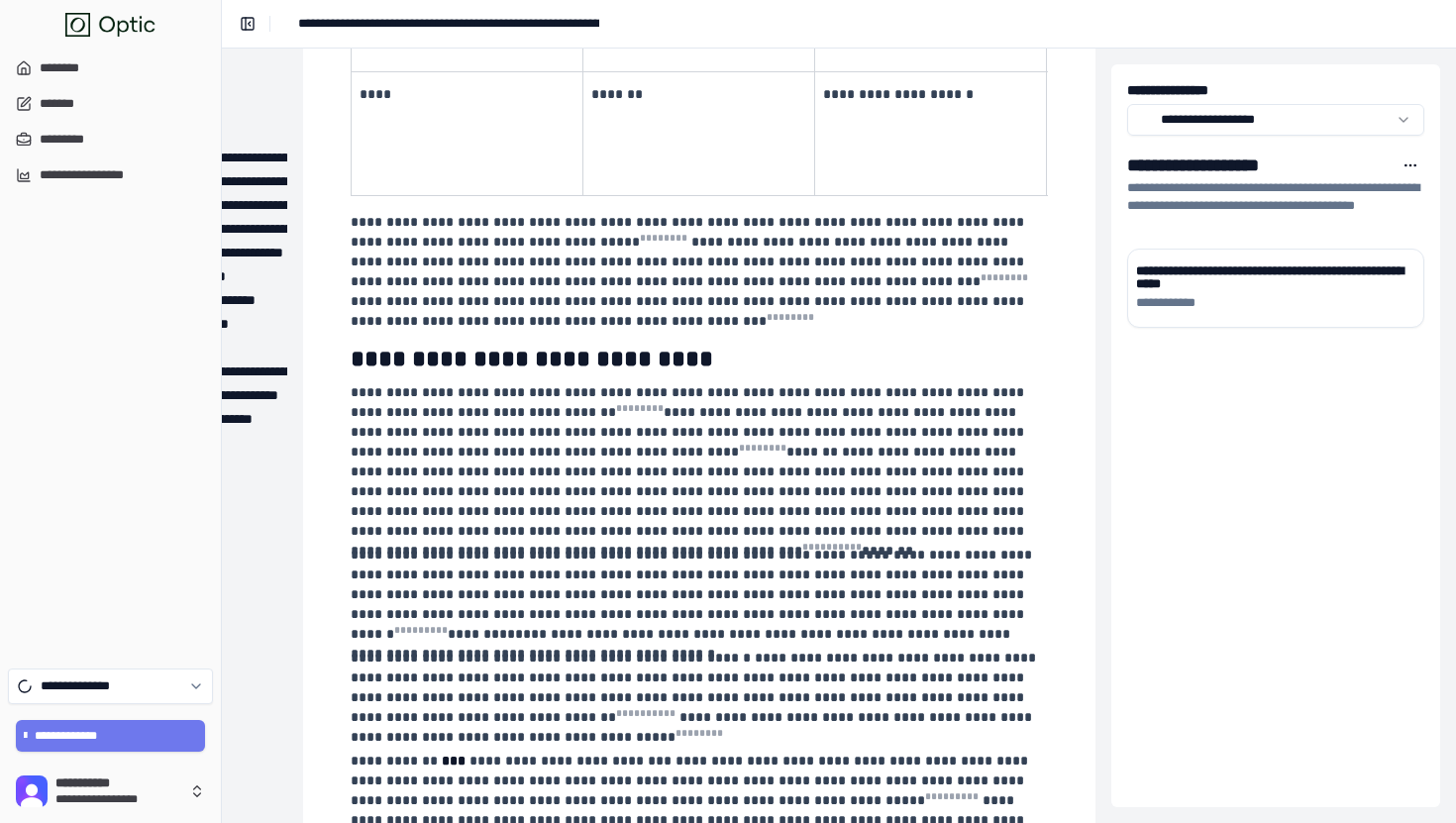 scroll, scrollTop: 7511, scrollLeft: 228, axis: both 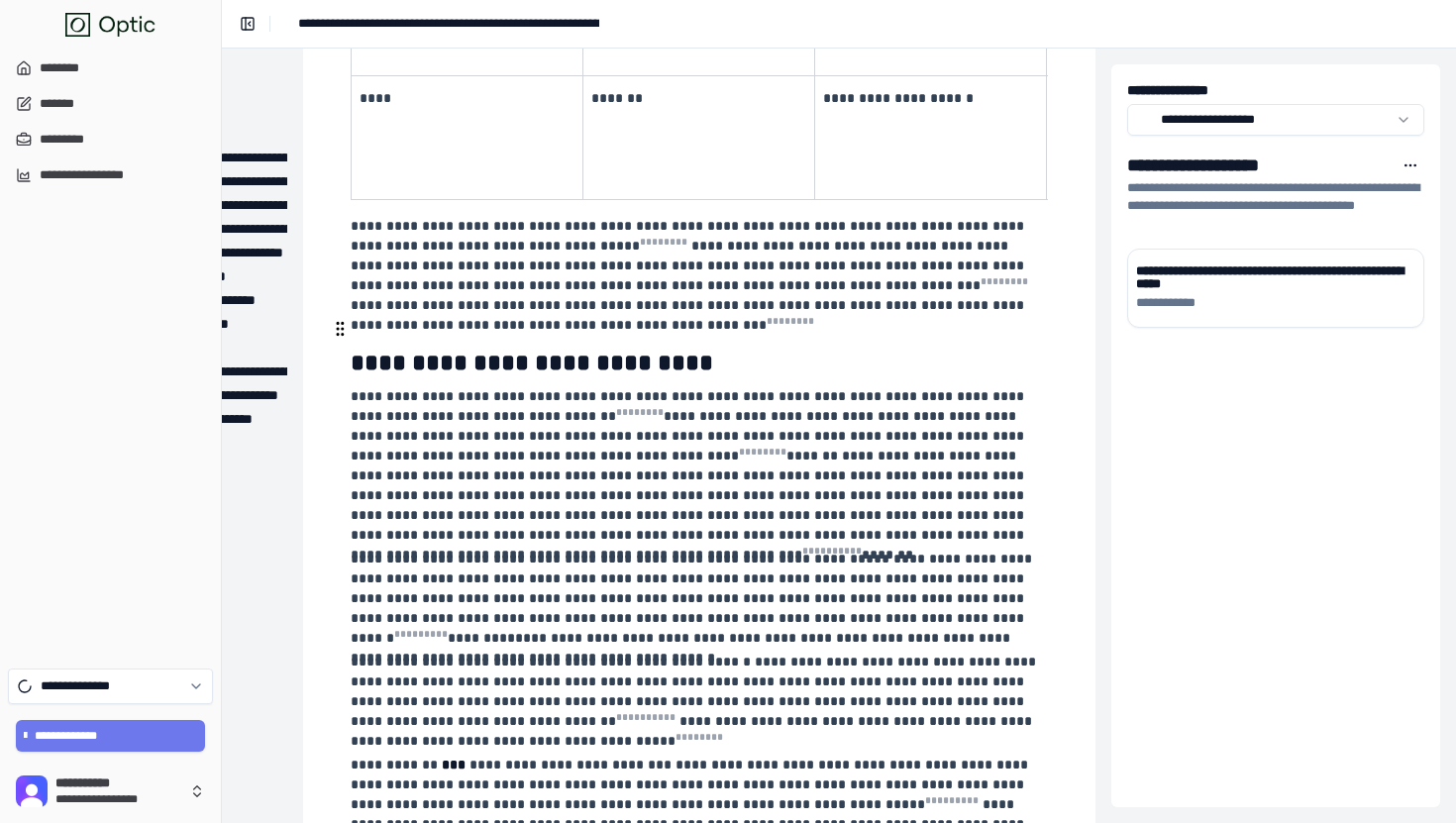 click on "**********" at bounding box center [697, 701] 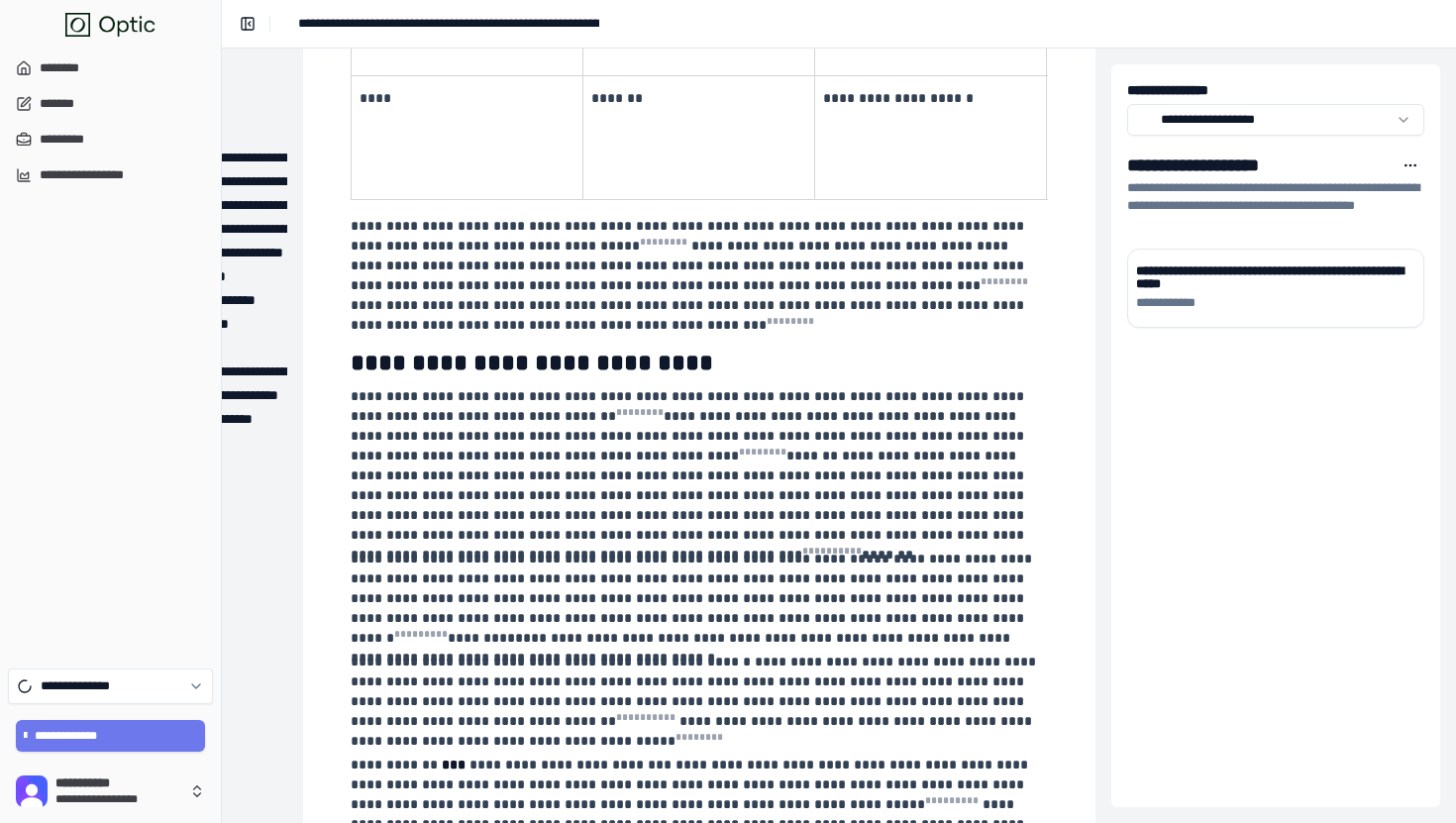 scroll, scrollTop: 7267, scrollLeft: 228, axis: both 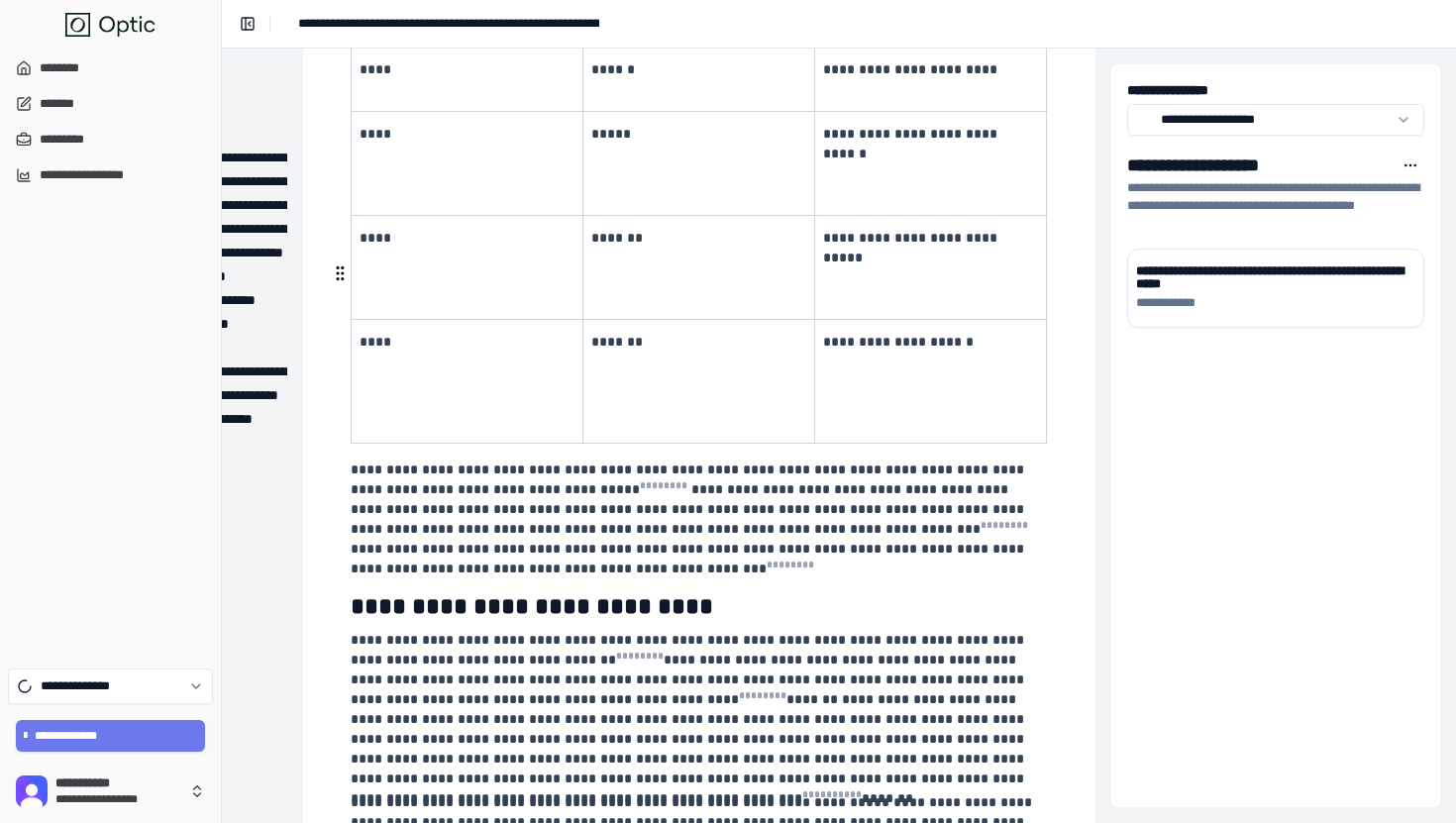 click on "**********" at bounding box center [699, 606] 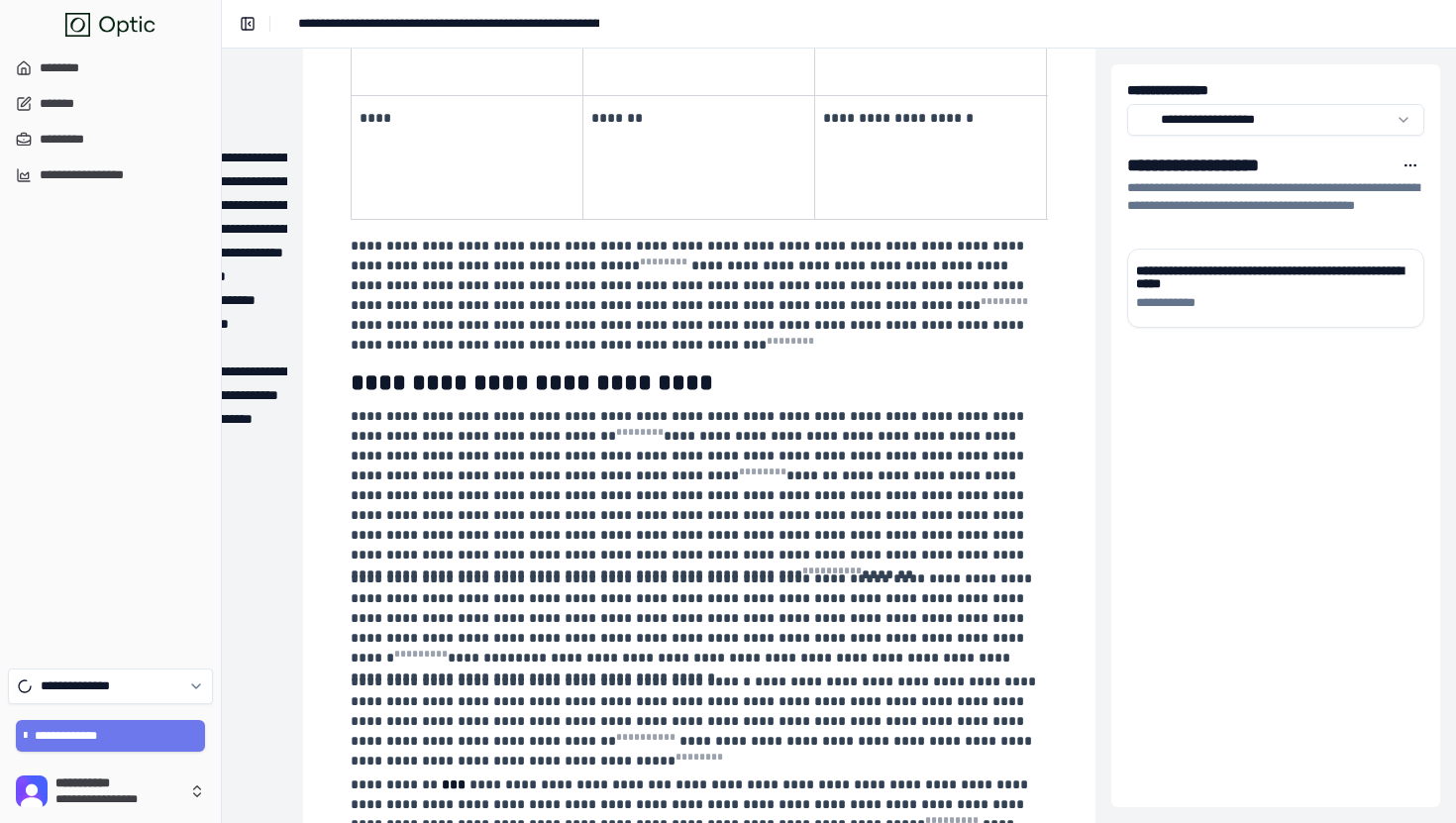 click on "**********" at bounding box center [693, 751] 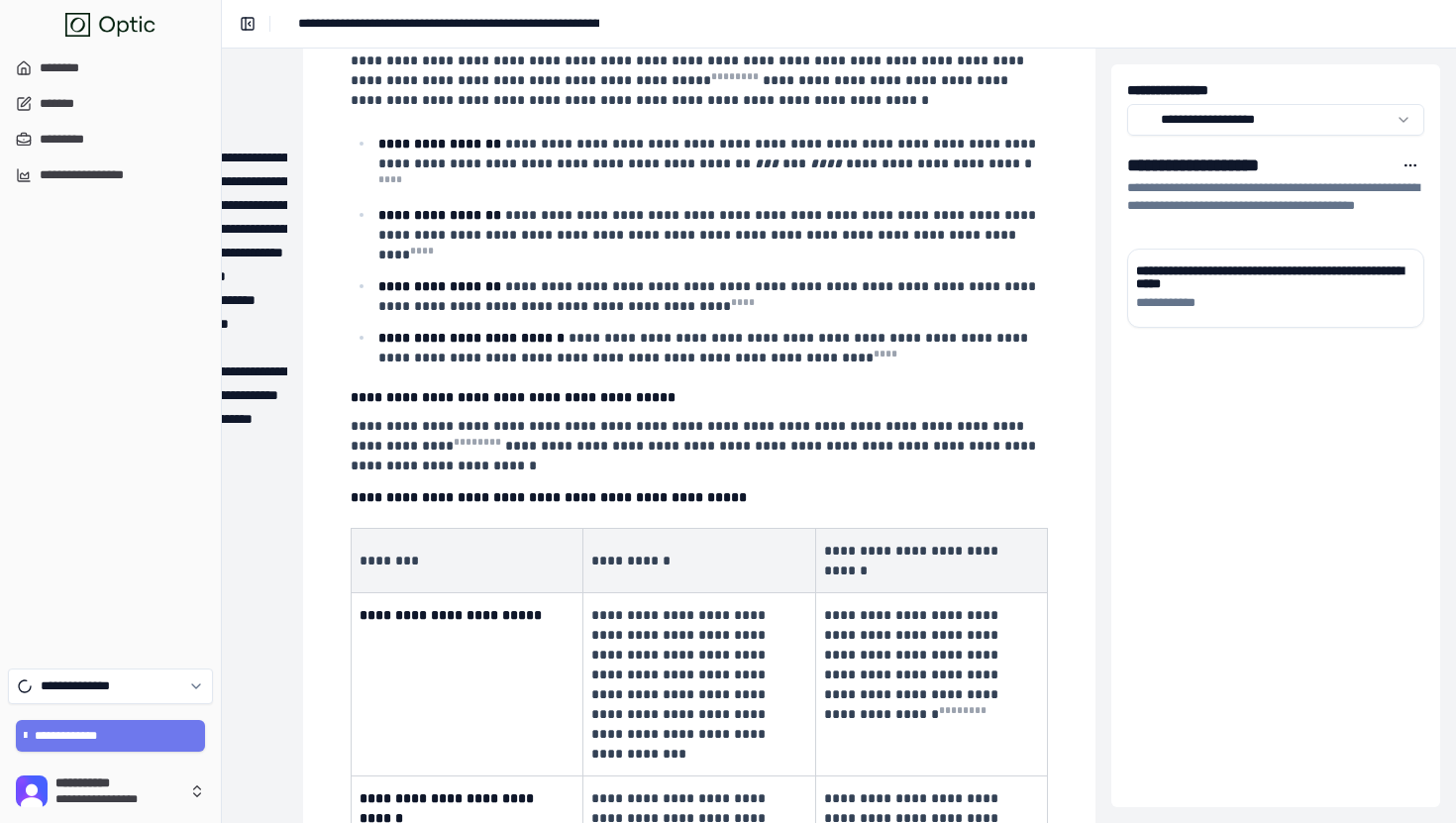 scroll, scrollTop: 0, scrollLeft: 228, axis: horizontal 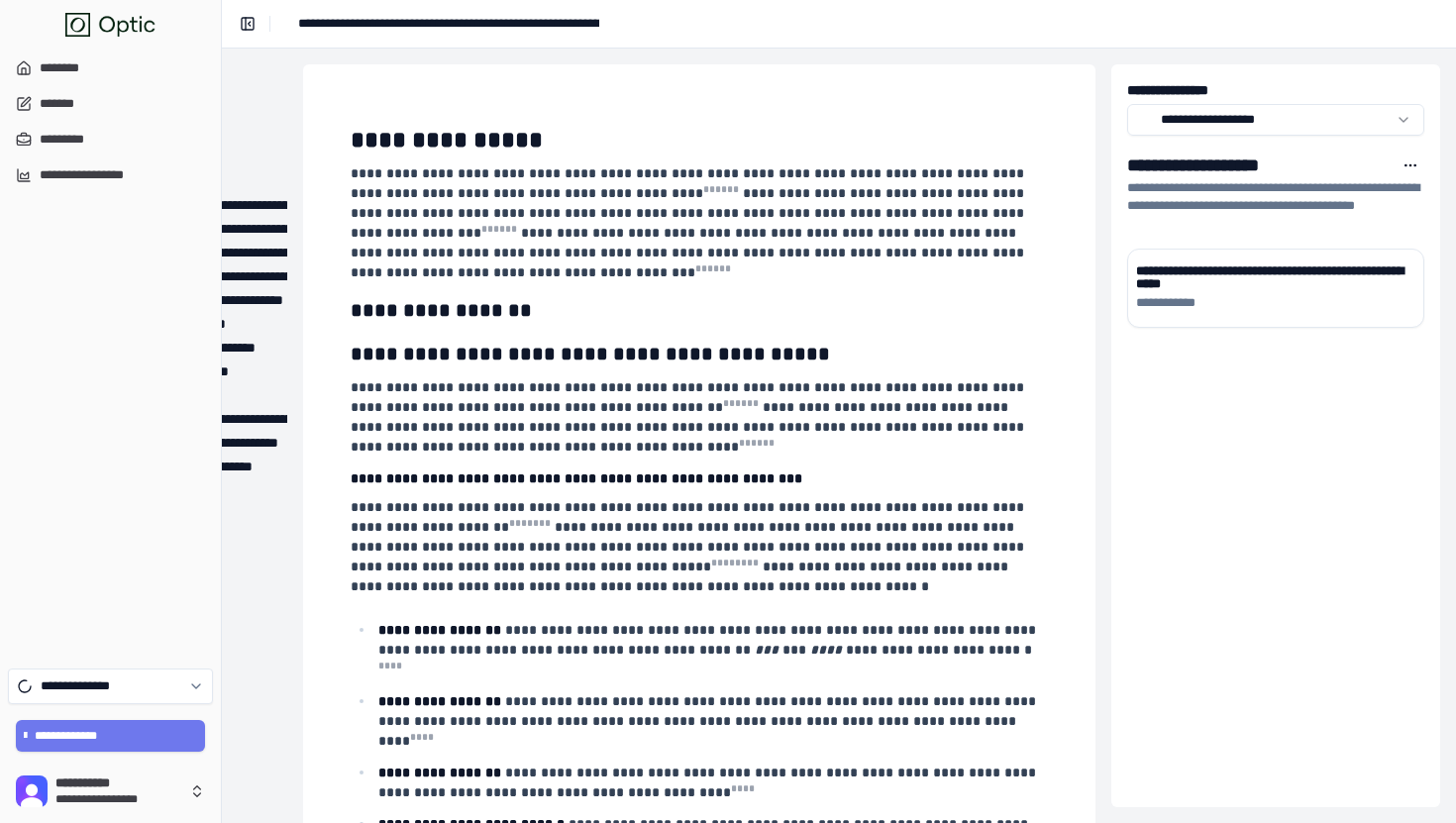 click at bounding box center (126, 25) 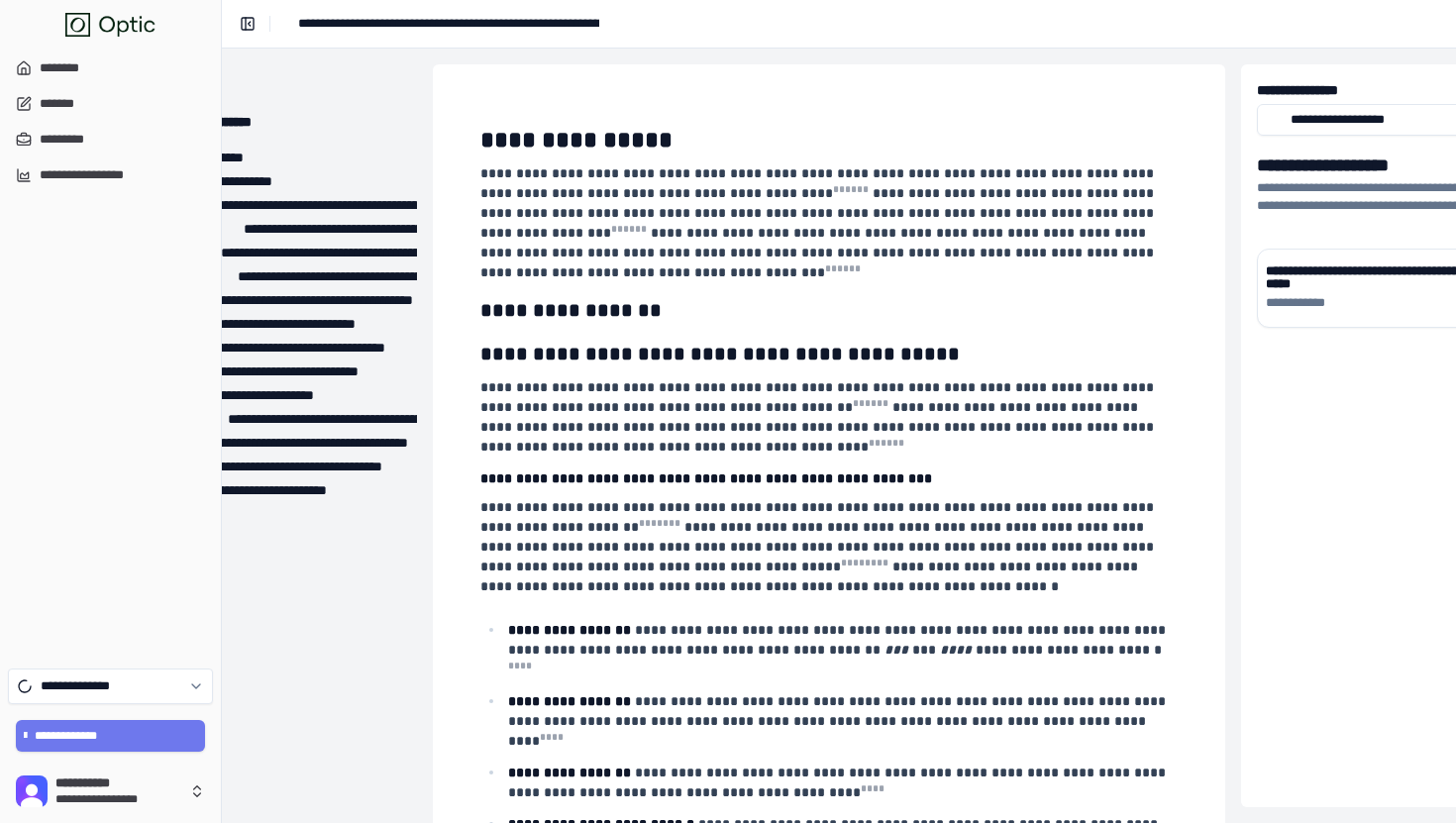 scroll, scrollTop: 0, scrollLeft: 228, axis: horizontal 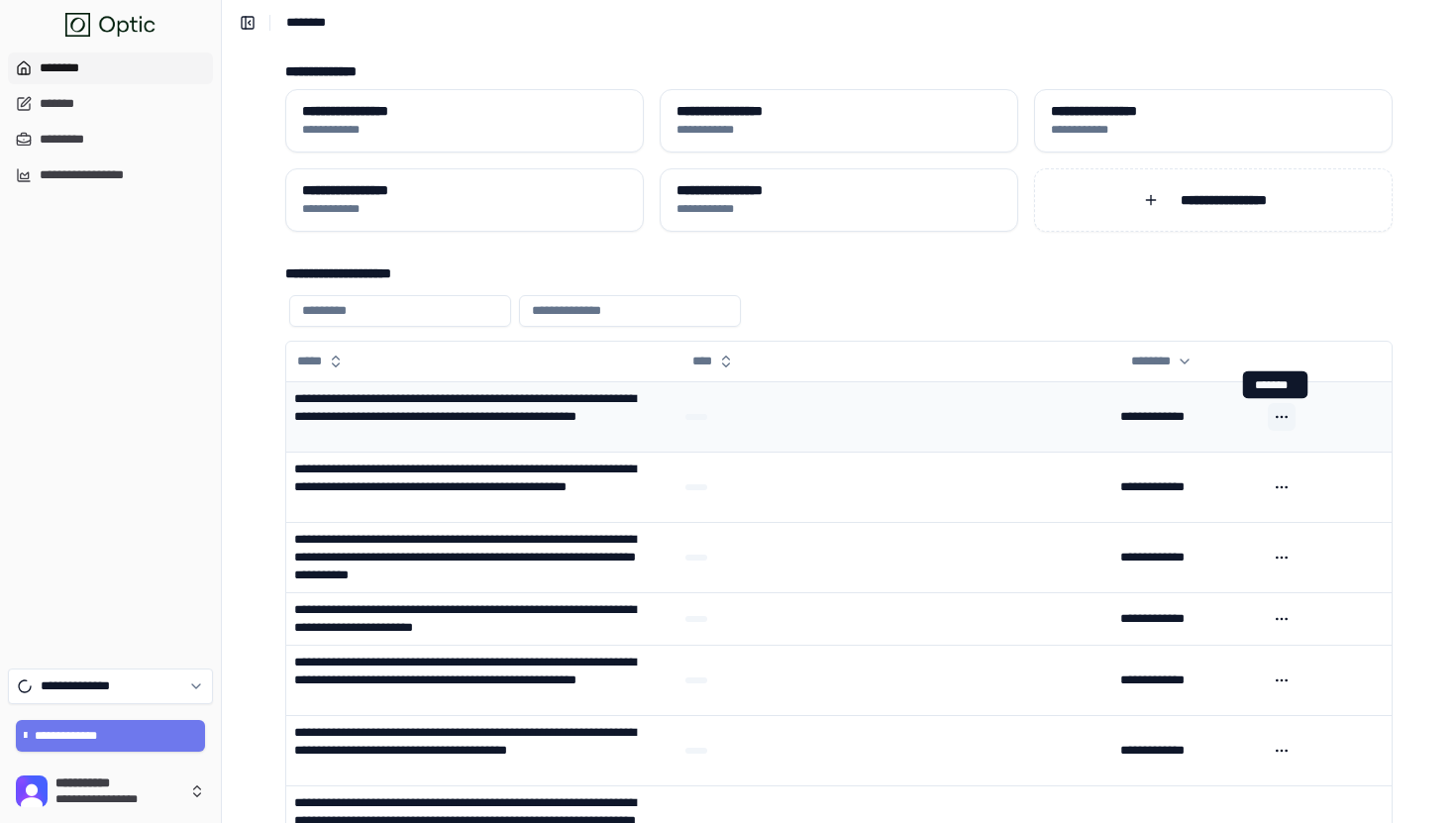 click on "**********" at bounding box center (728, 550) 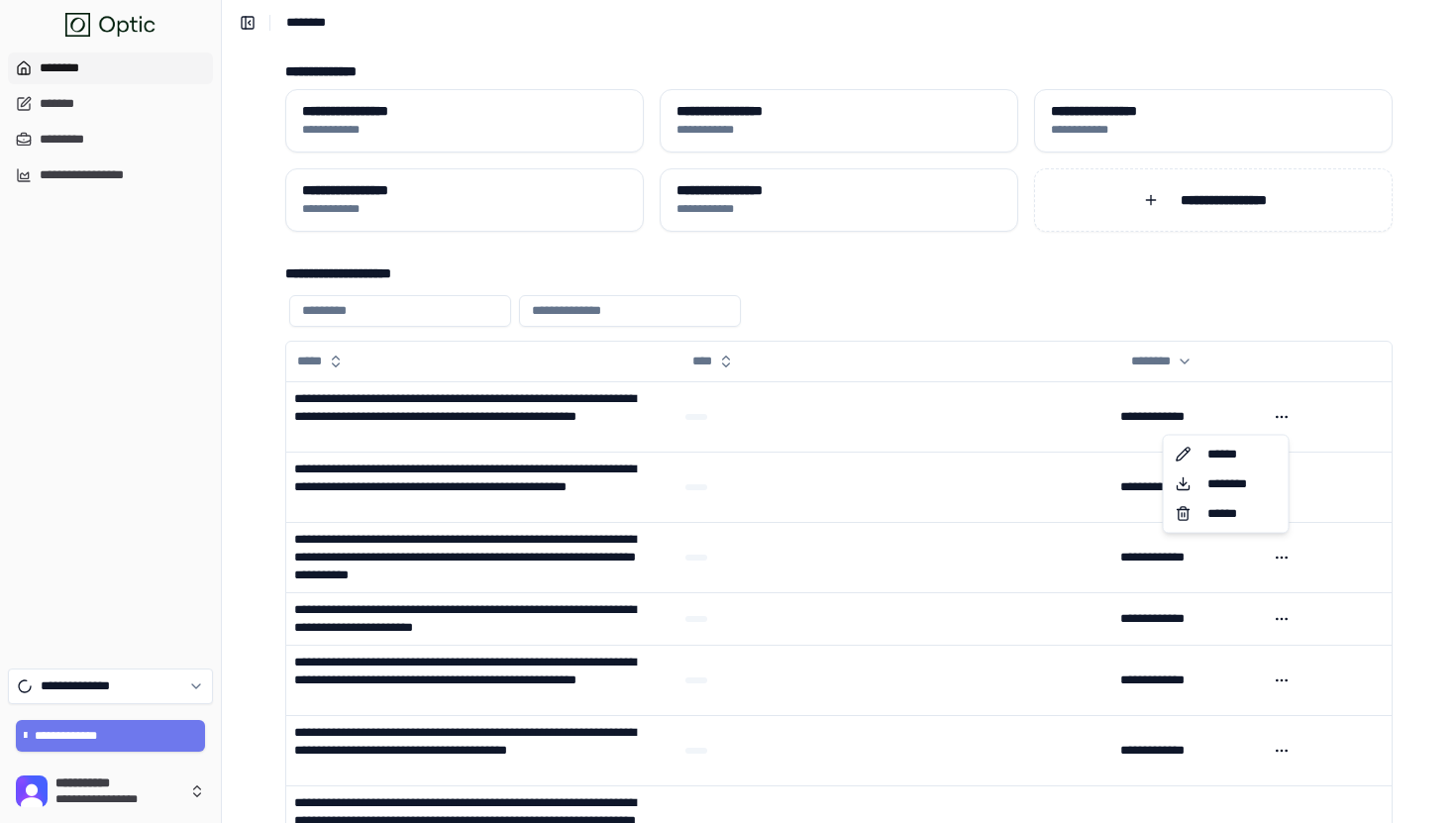 click on "**********" at bounding box center [728, 550] 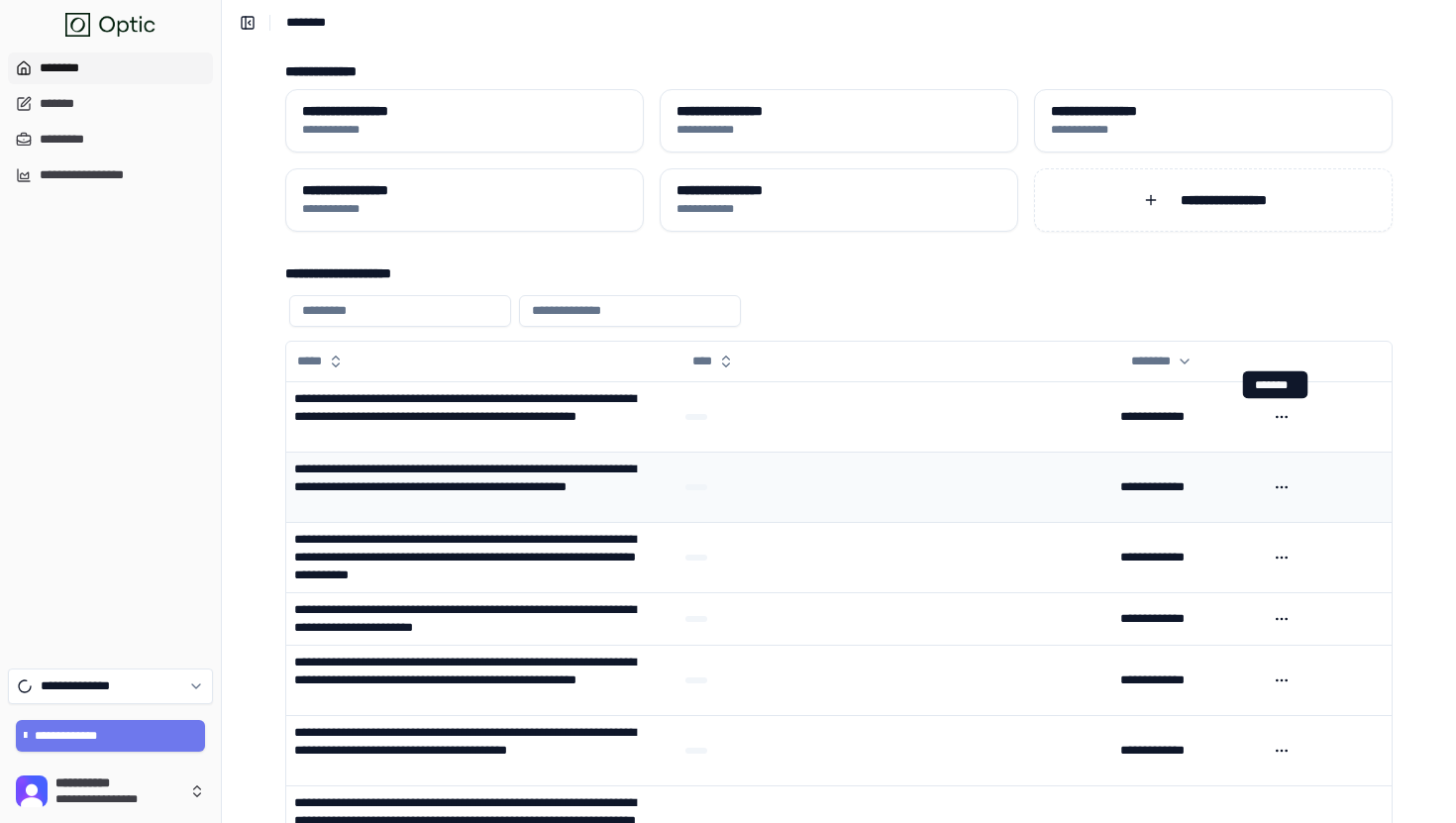 click at bounding box center [1325, 486] 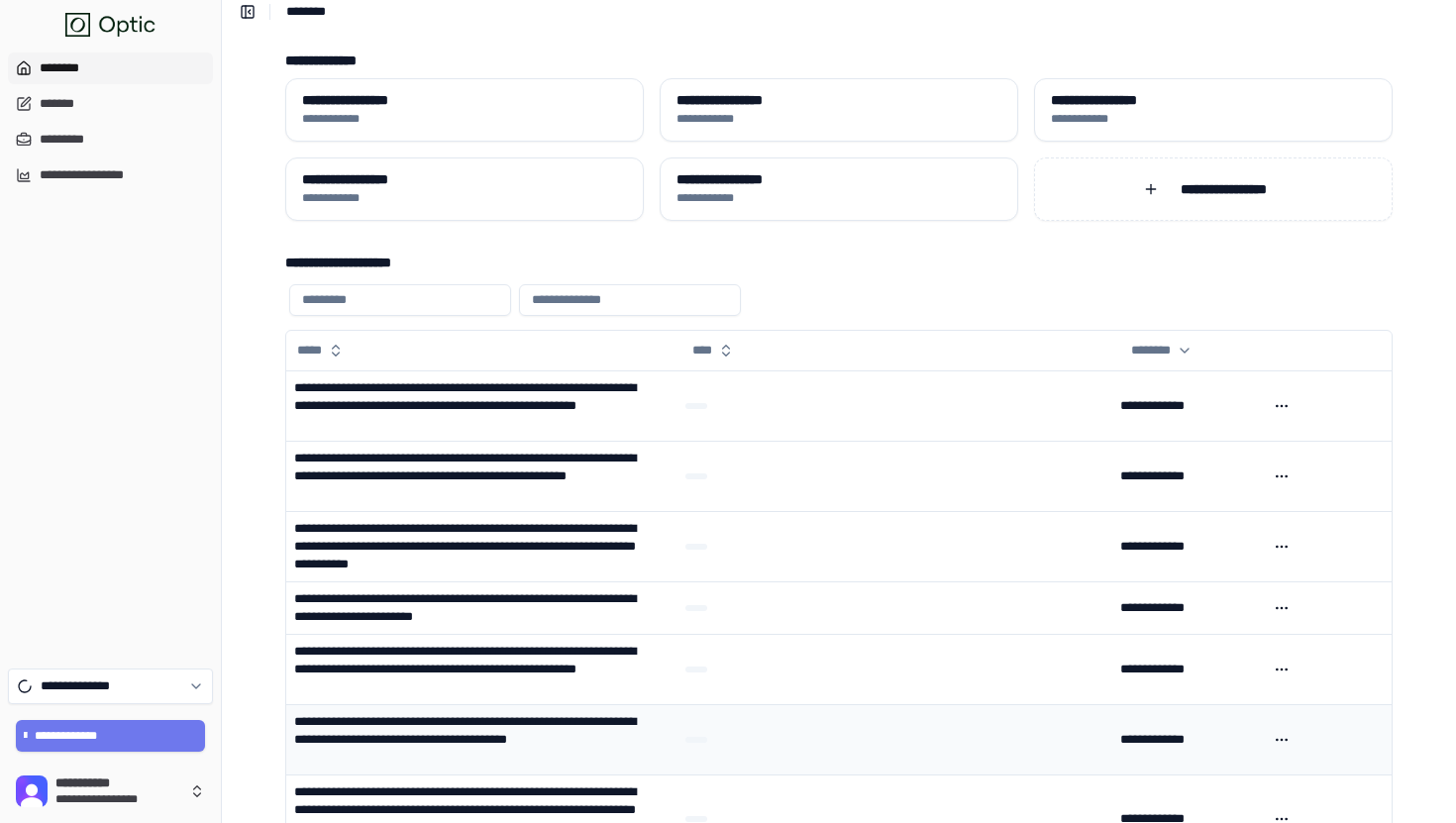 scroll, scrollTop: 0, scrollLeft: 0, axis: both 